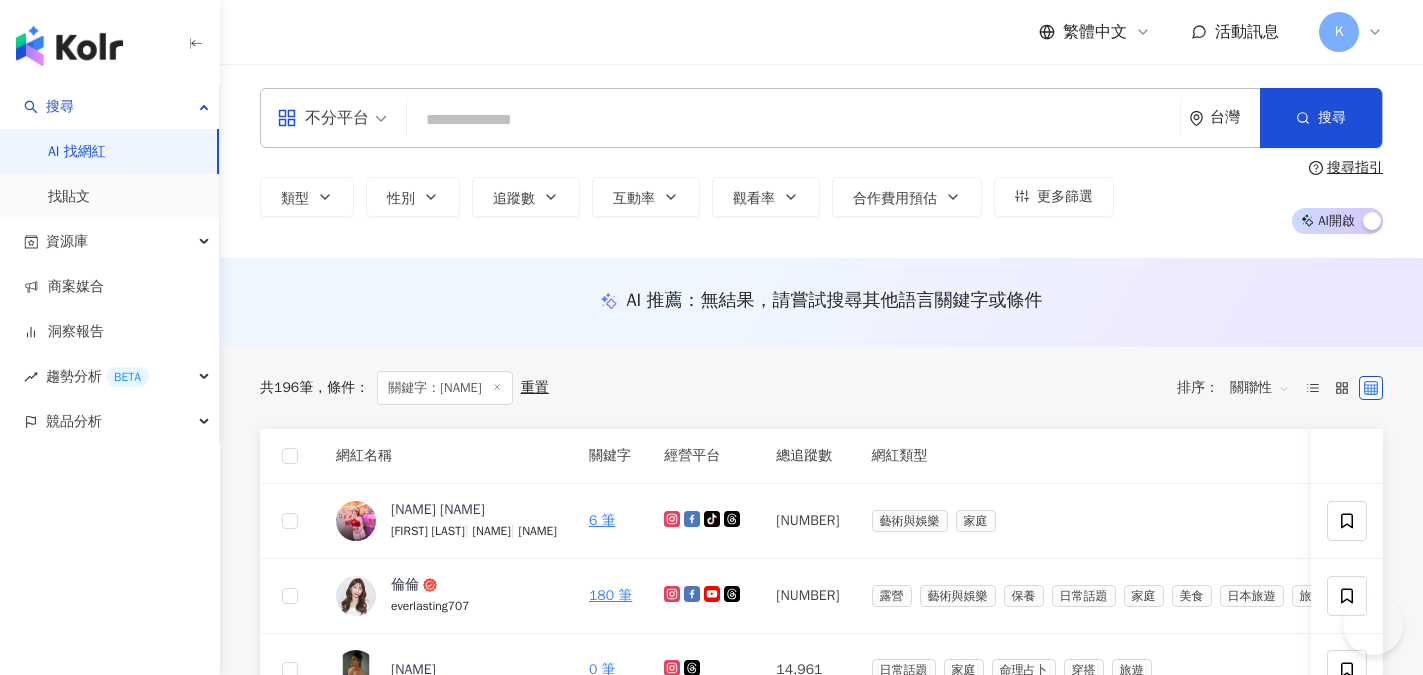 scroll, scrollTop: 0, scrollLeft: 0, axis: both 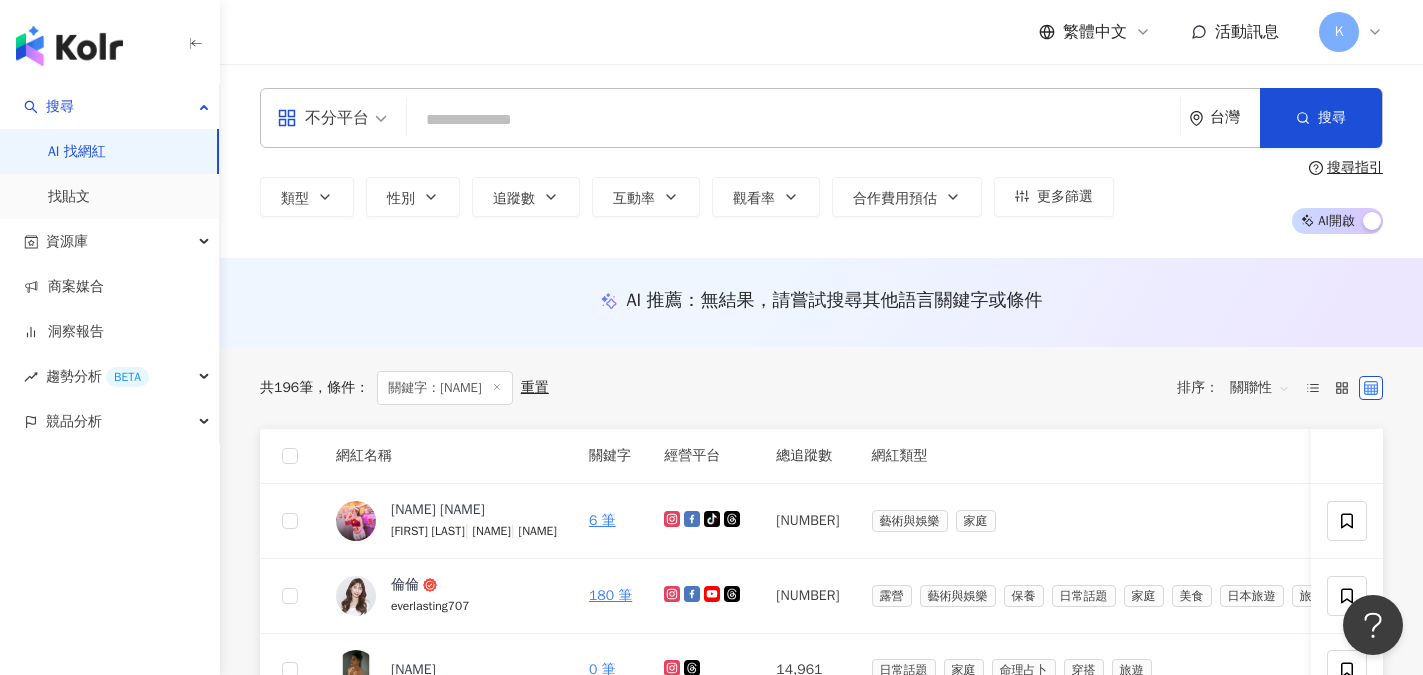 click at bounding box center (793, 120) 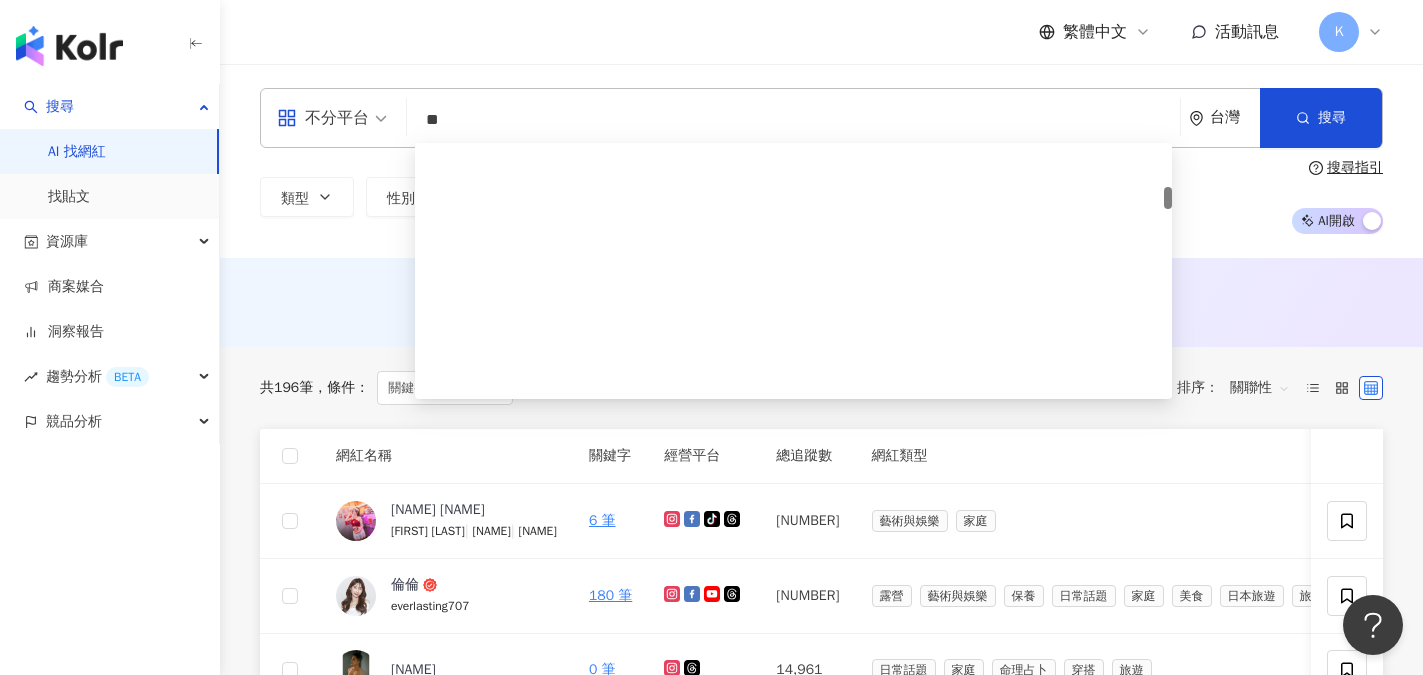 scroll, scrollTop: 0, scrollLeft: 0, axis: both 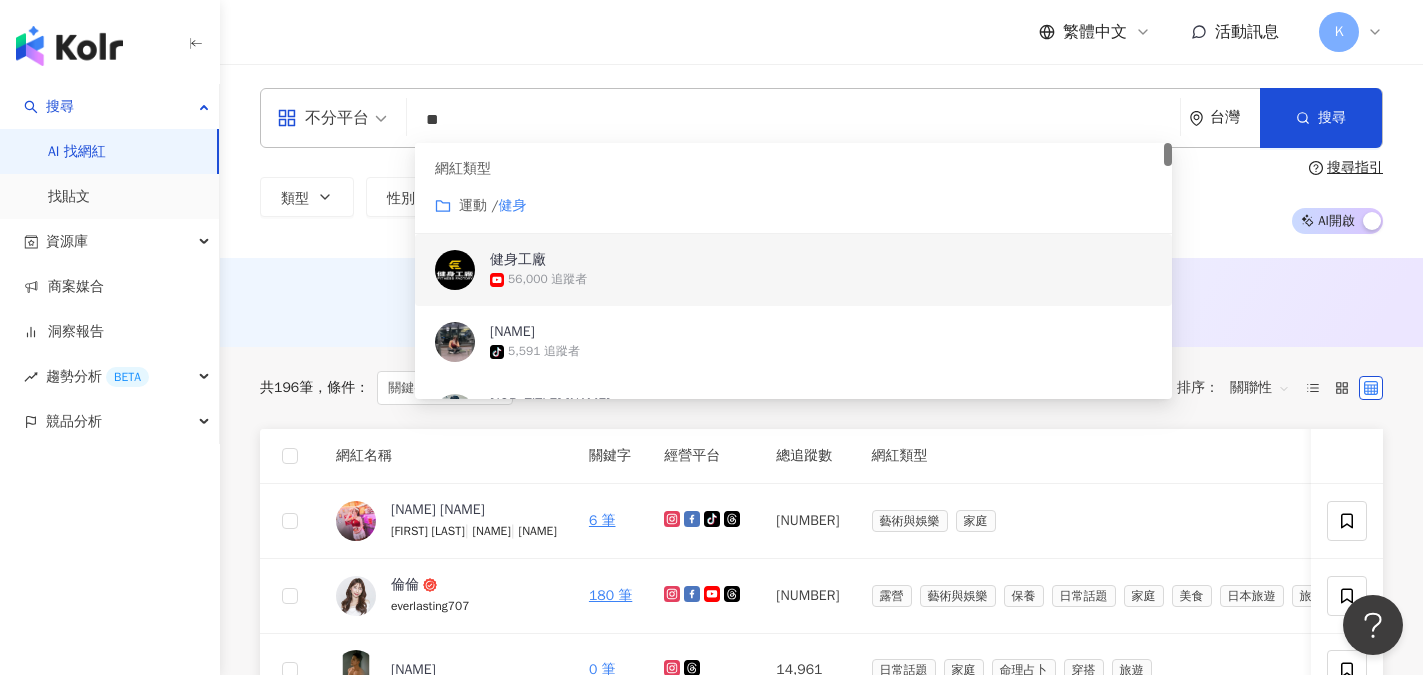 type on "**" 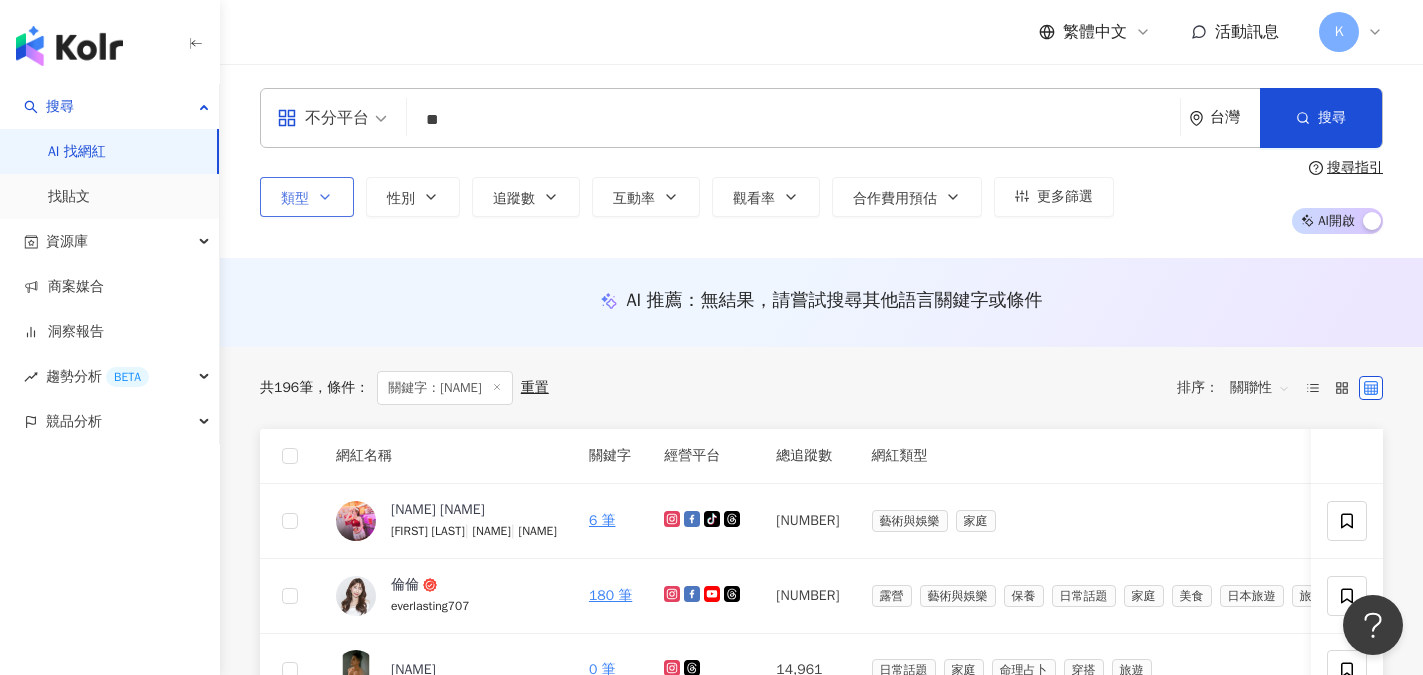 click 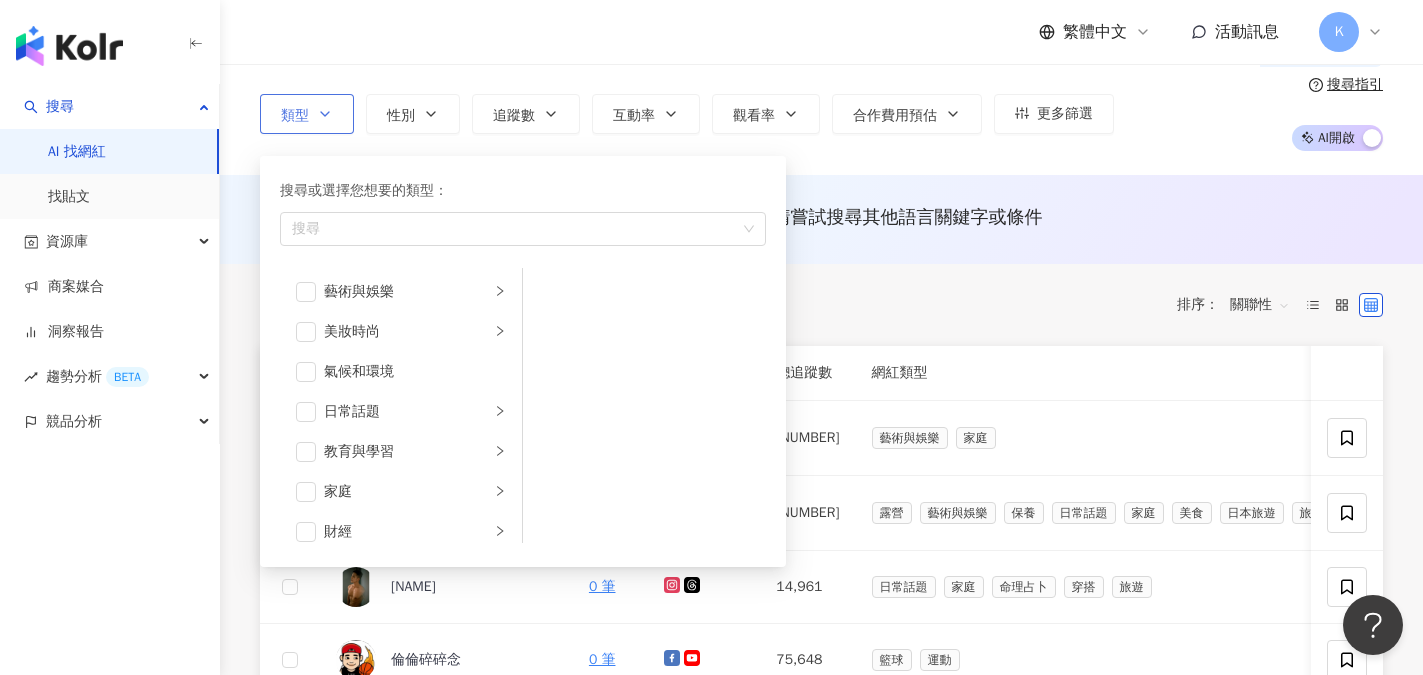 scroll, scrollTop: 100, scrollLeft: 0, axis: vertical 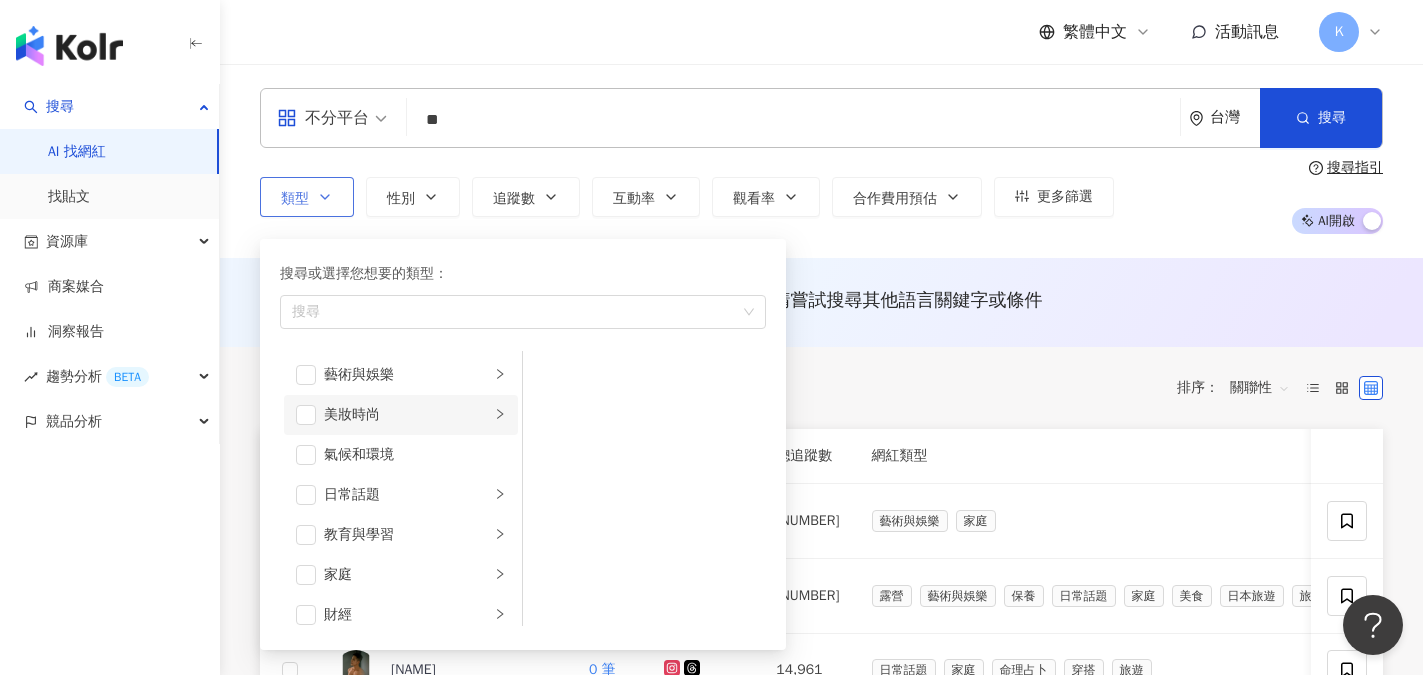 click on "美妝時尚" at bounding box center (407, 415) 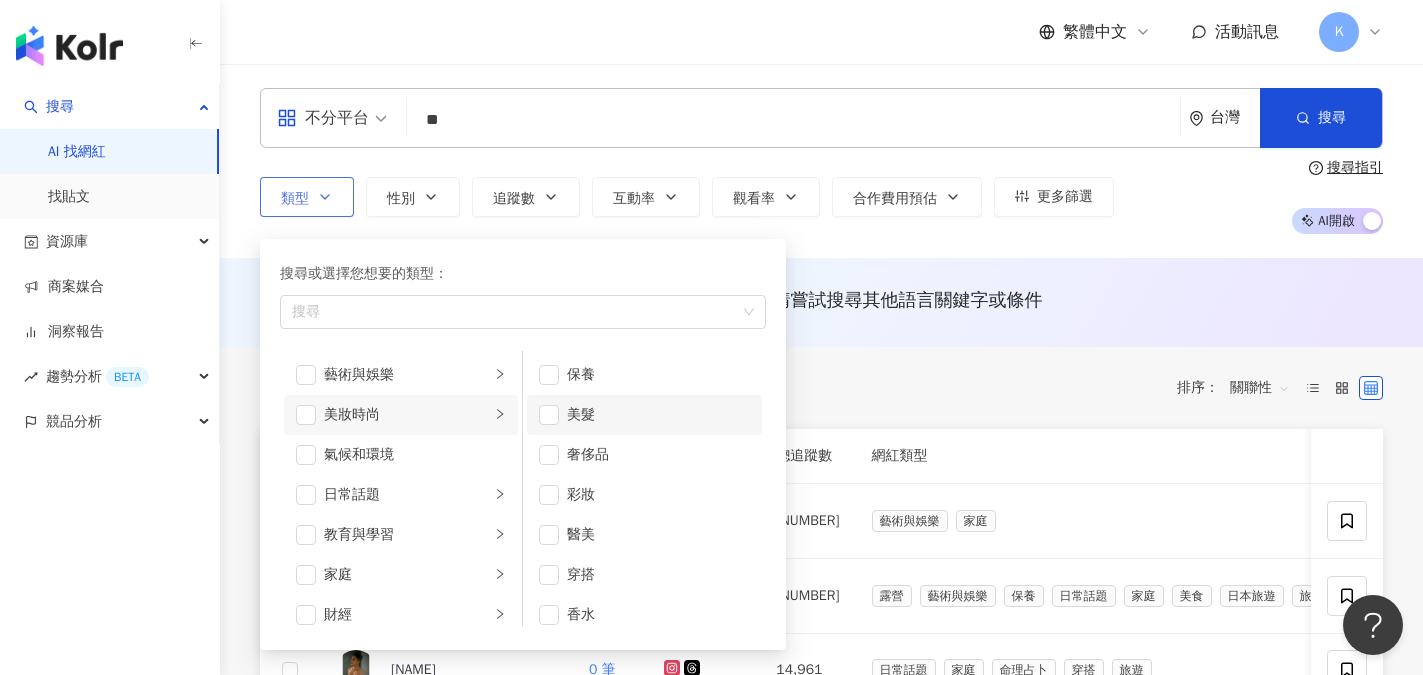 scroll, scrollTop: 13, scrollLeft: 0, axis: vertical 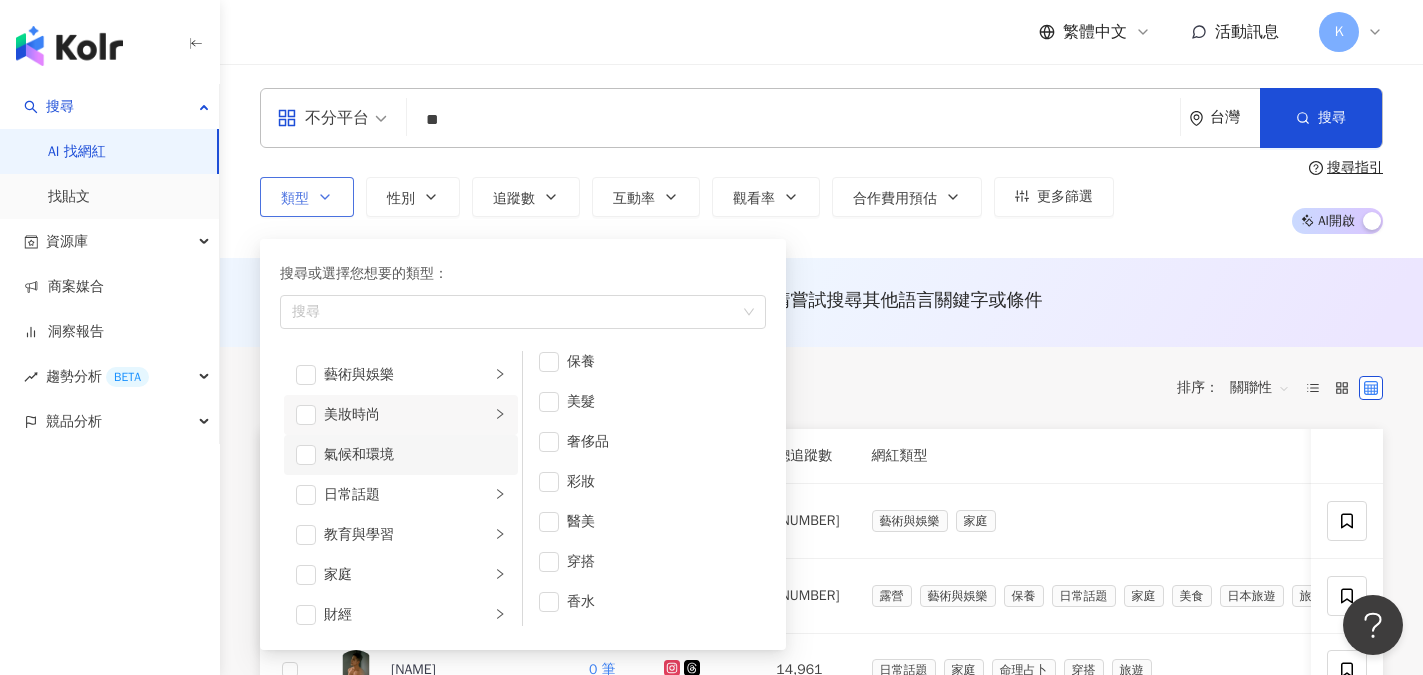 click on "氣候和環境" at bounding box center (415, 455) 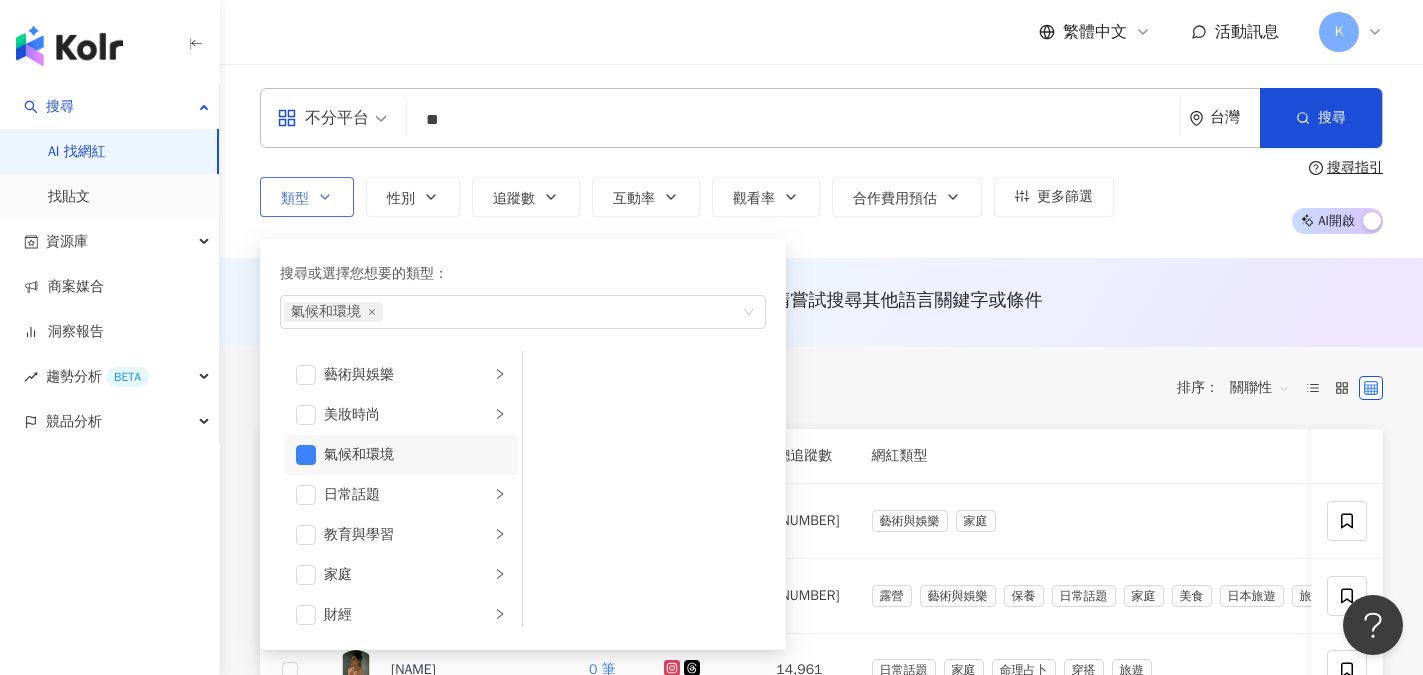 click on "氣候和環境" at bounding box center [415, 455] 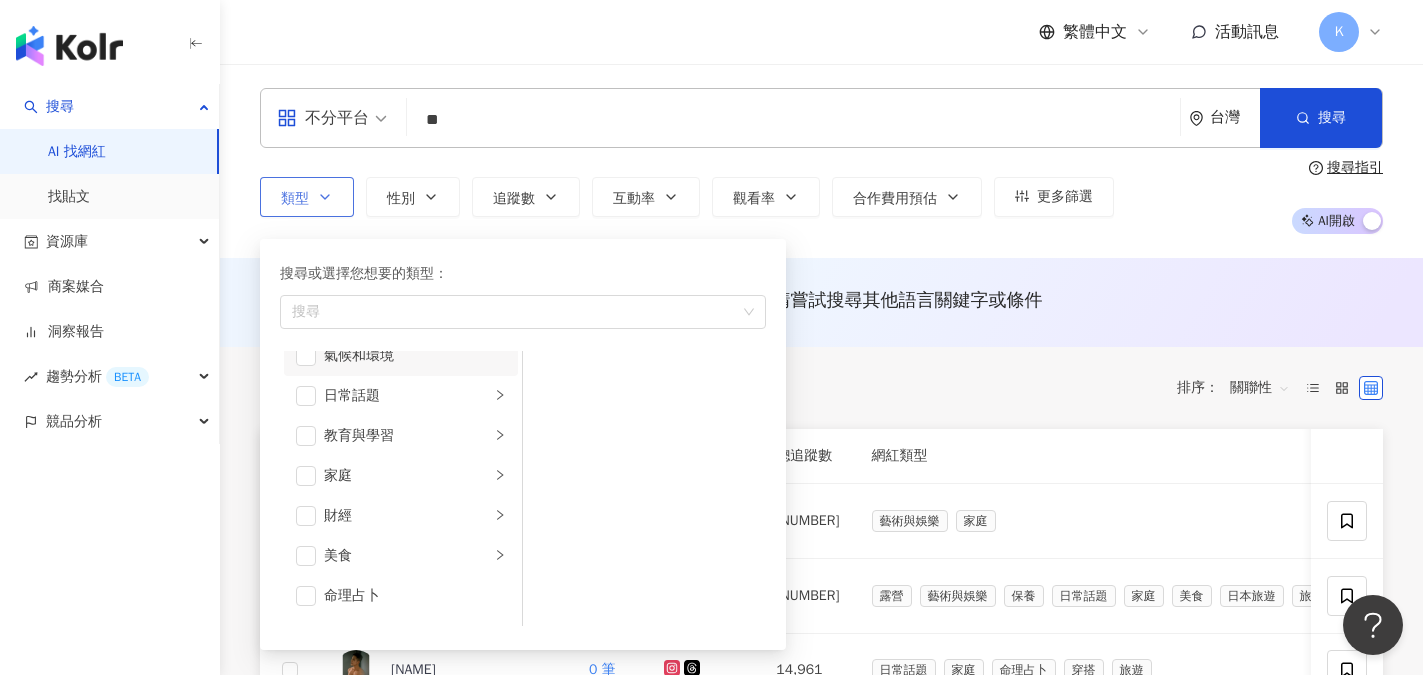 scroll, scrollTop: 100, scrollLeft: 0, axis: vertical 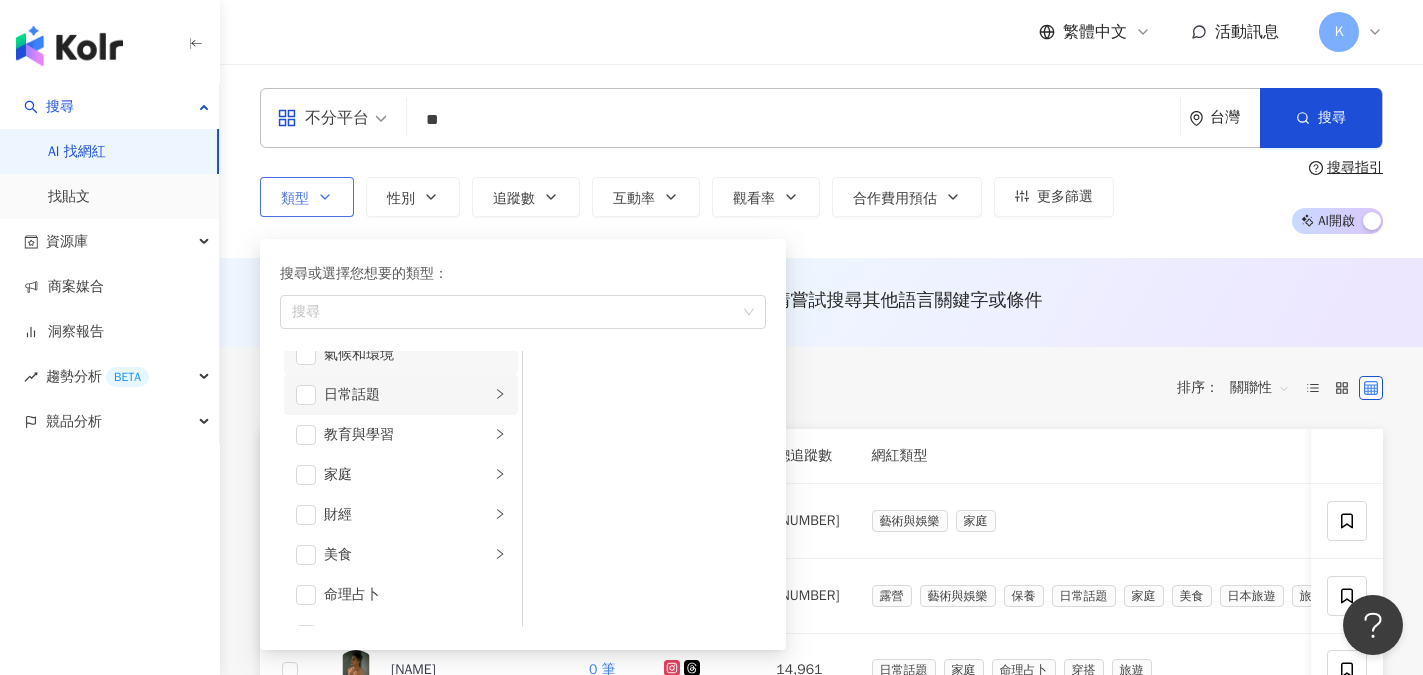 click on "日常話題" at bounding box center (407, 395) 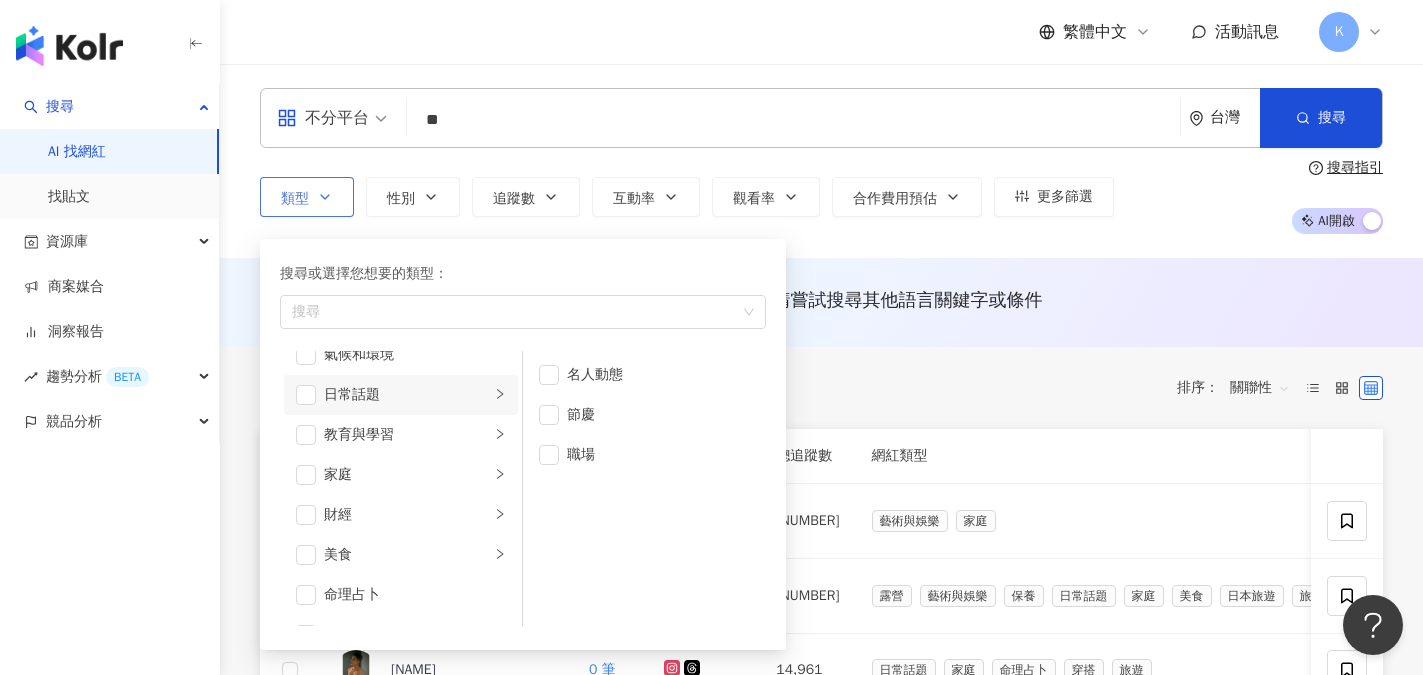 click on "日常話題" at bounding box center [407, 395] 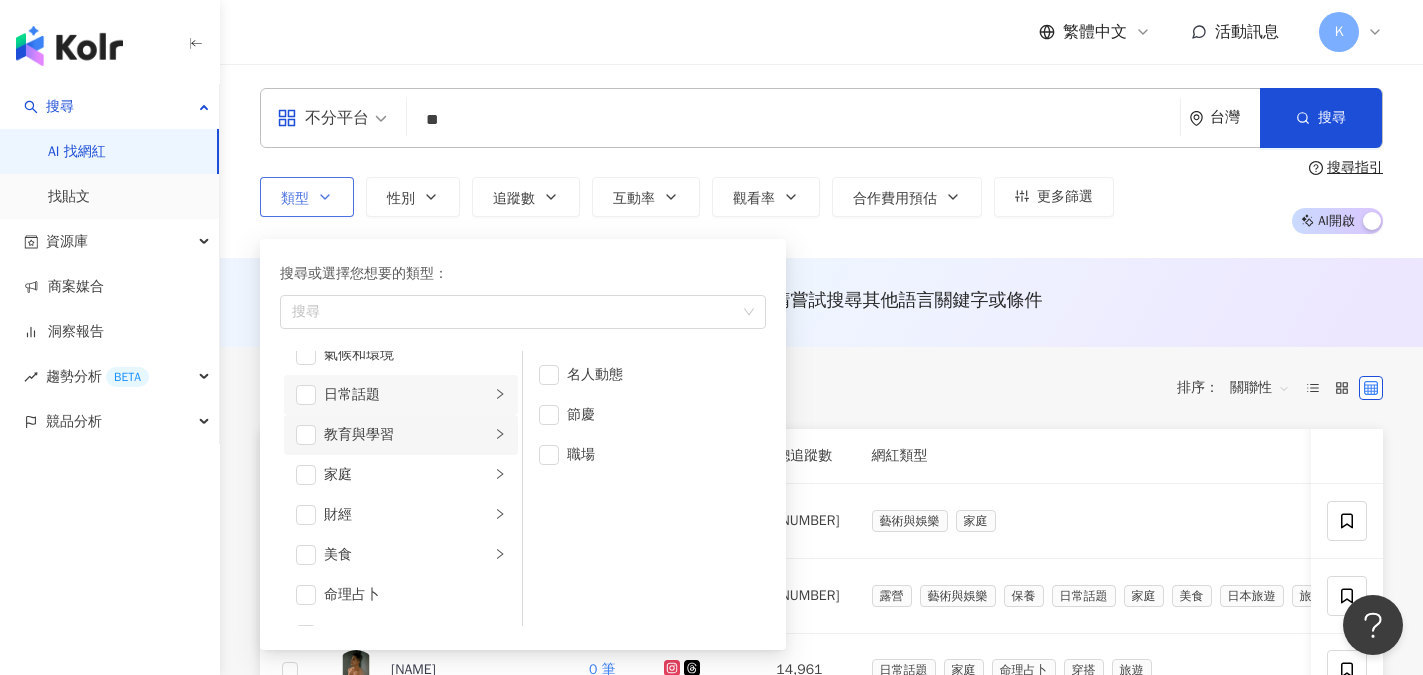 click on "教育與學習" at bounding box center [407, 435] 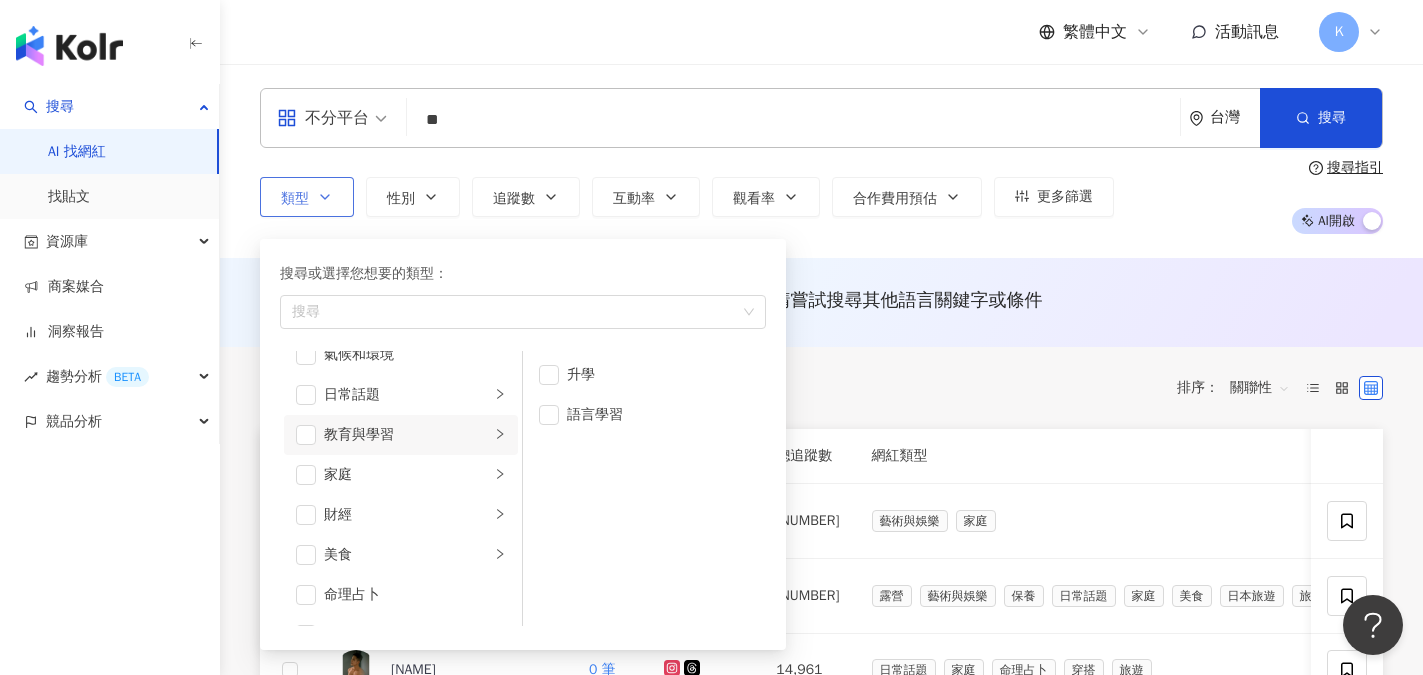 click on "教育與學習" at bounding box center (407, 435) 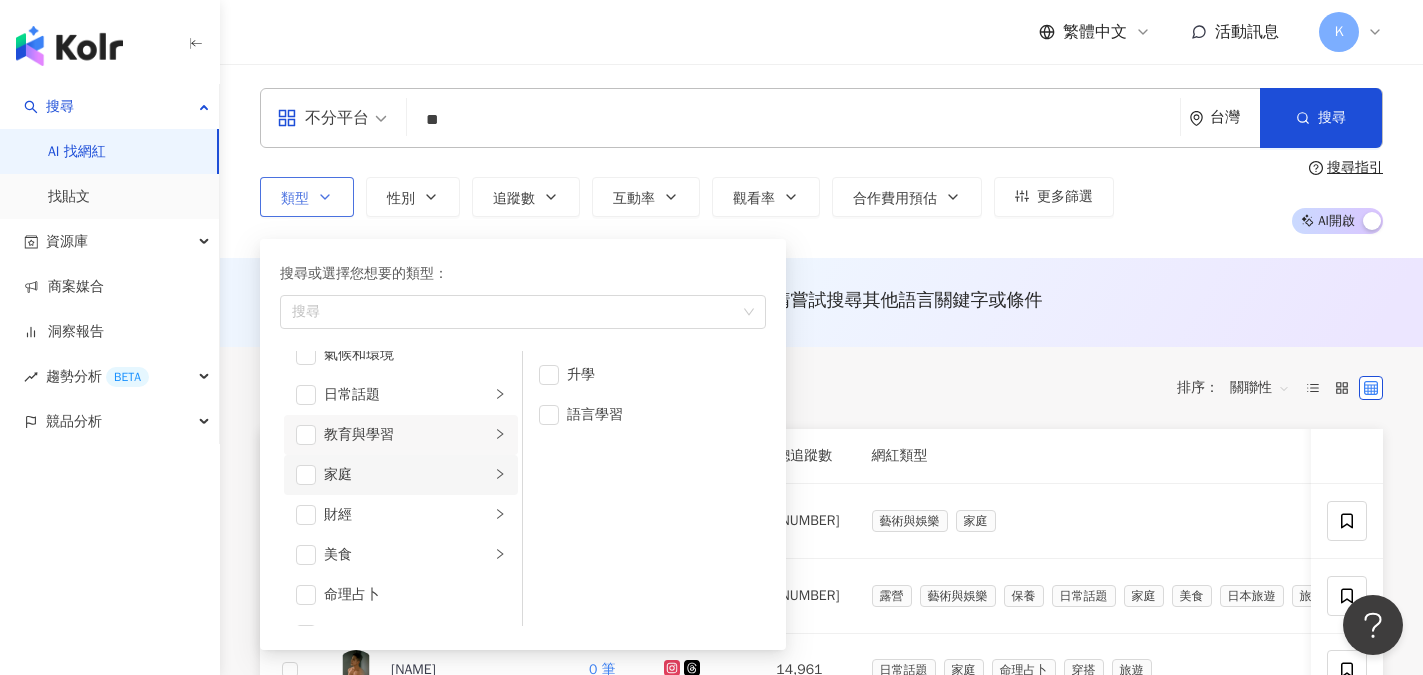 click on "家庭" at bounding box center [407, 475] 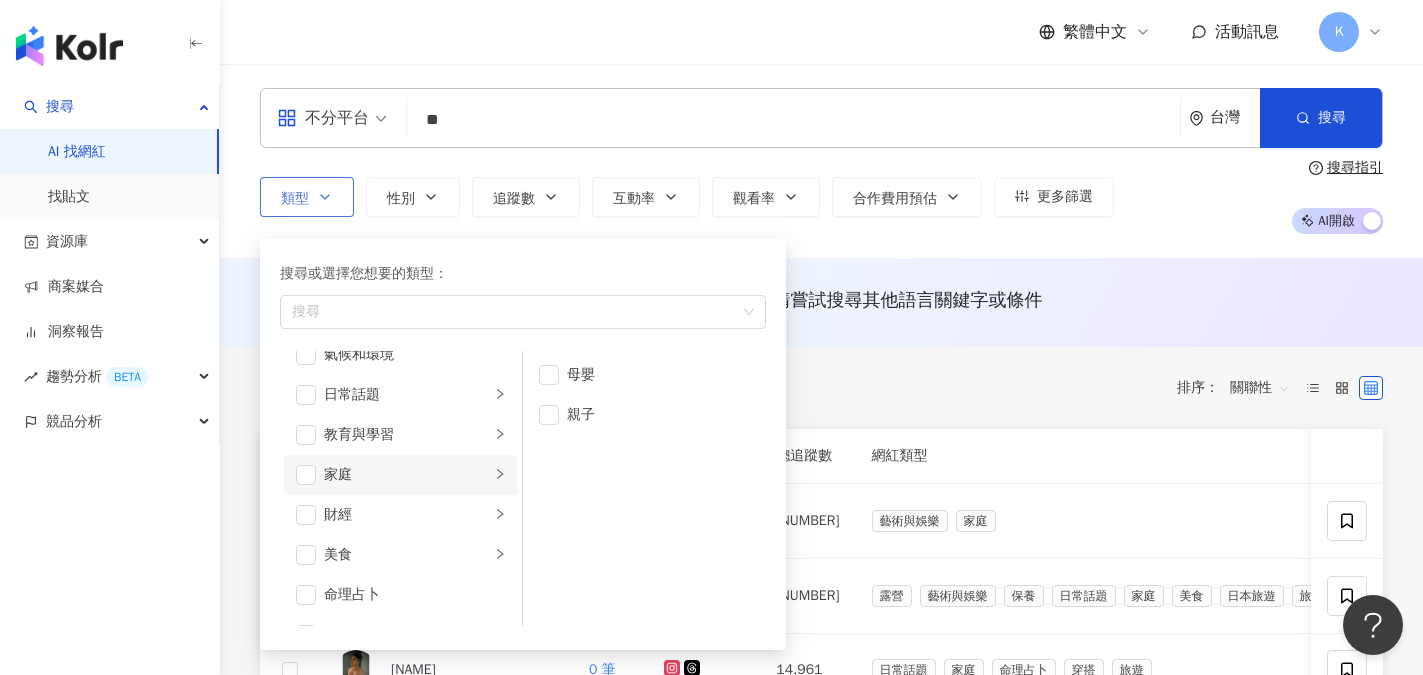click on "家庭" at bounding box center (407, 475) 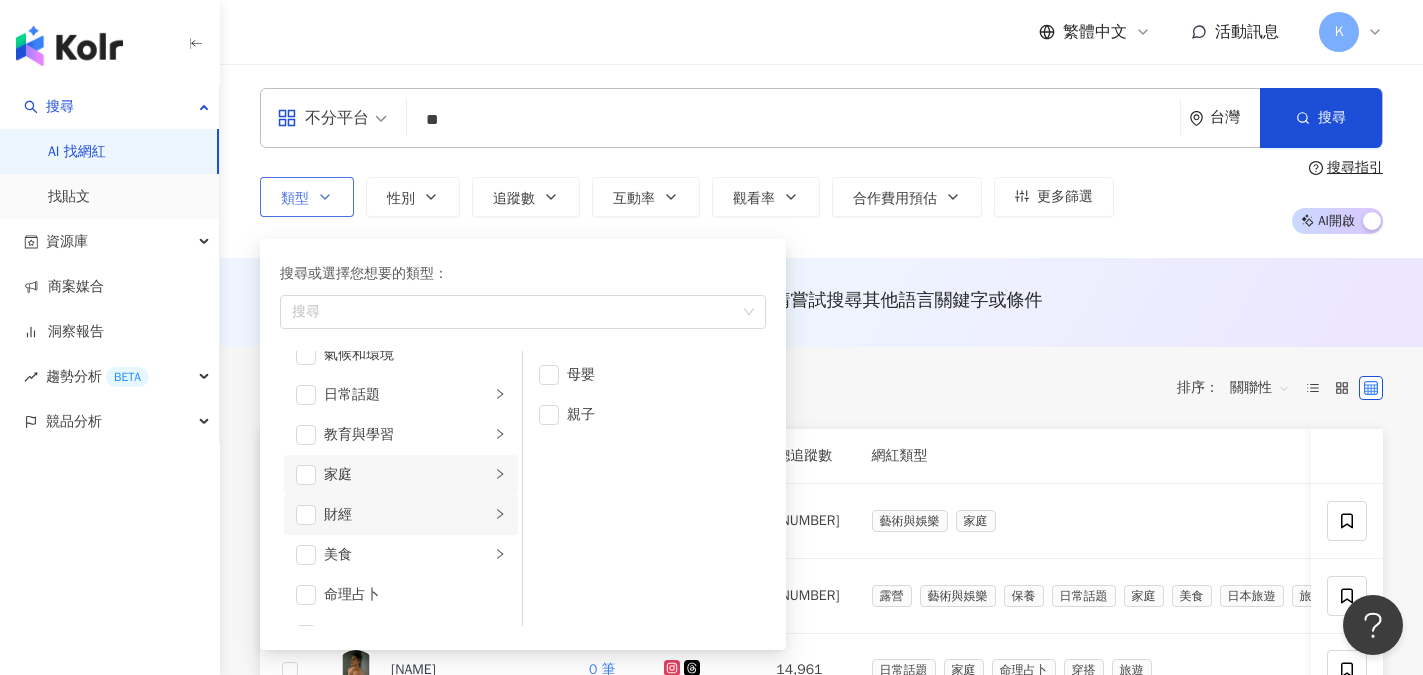 click on "財經" at bounding box center (407, 515) 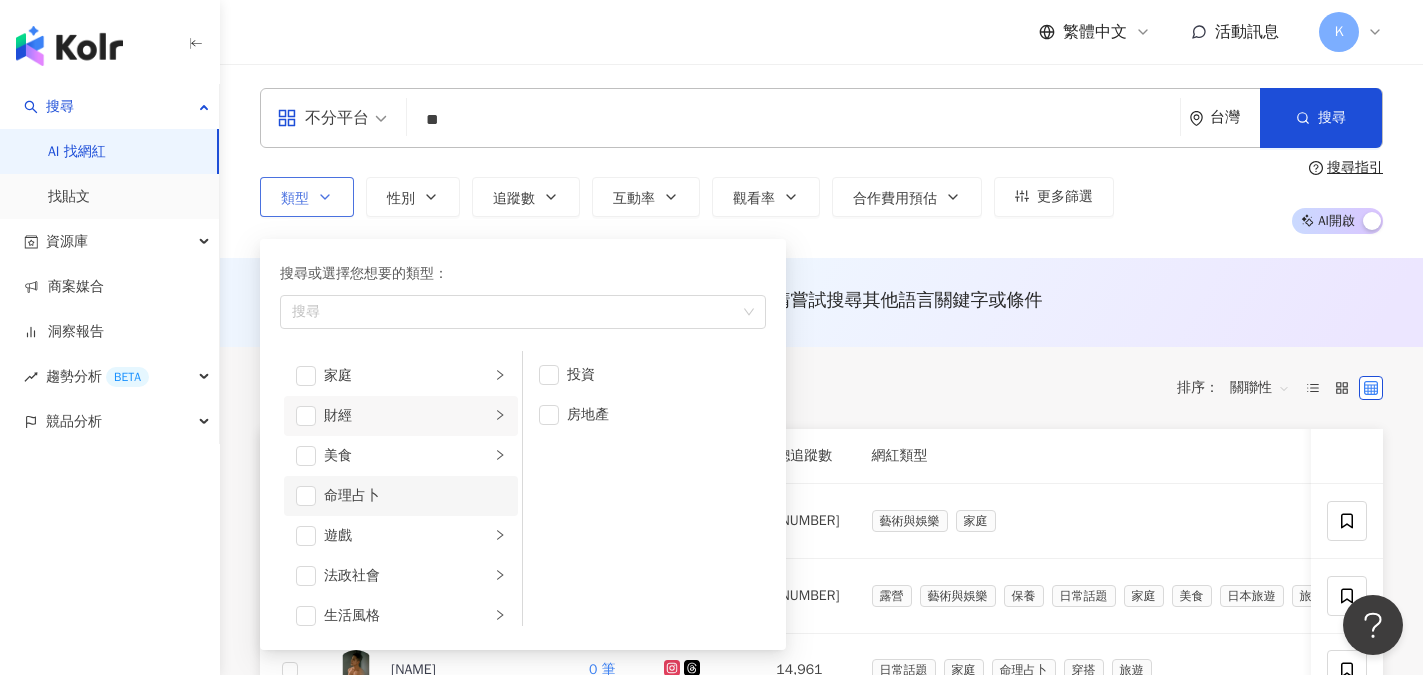 scroll, scrollTop: 200, scrollLeft: 0, axis: vertical 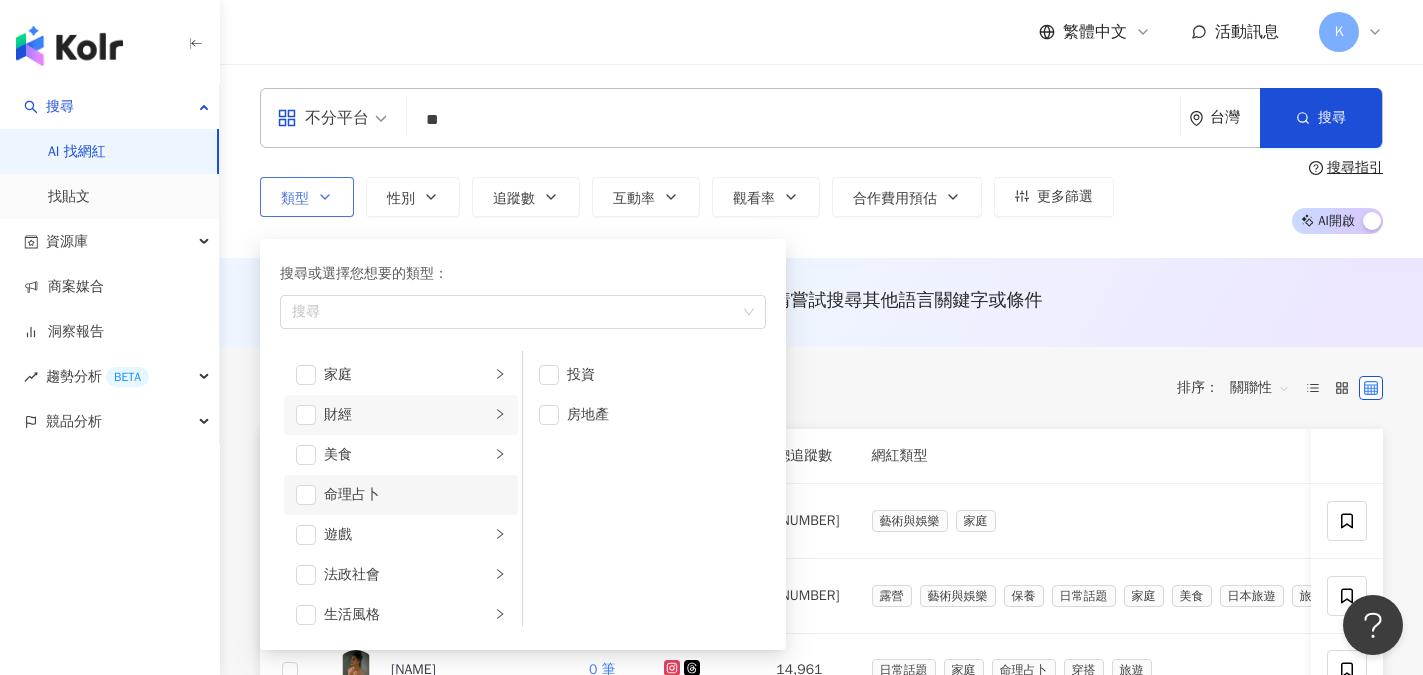 click on "命理占卜" at bounding box center (415, 495) 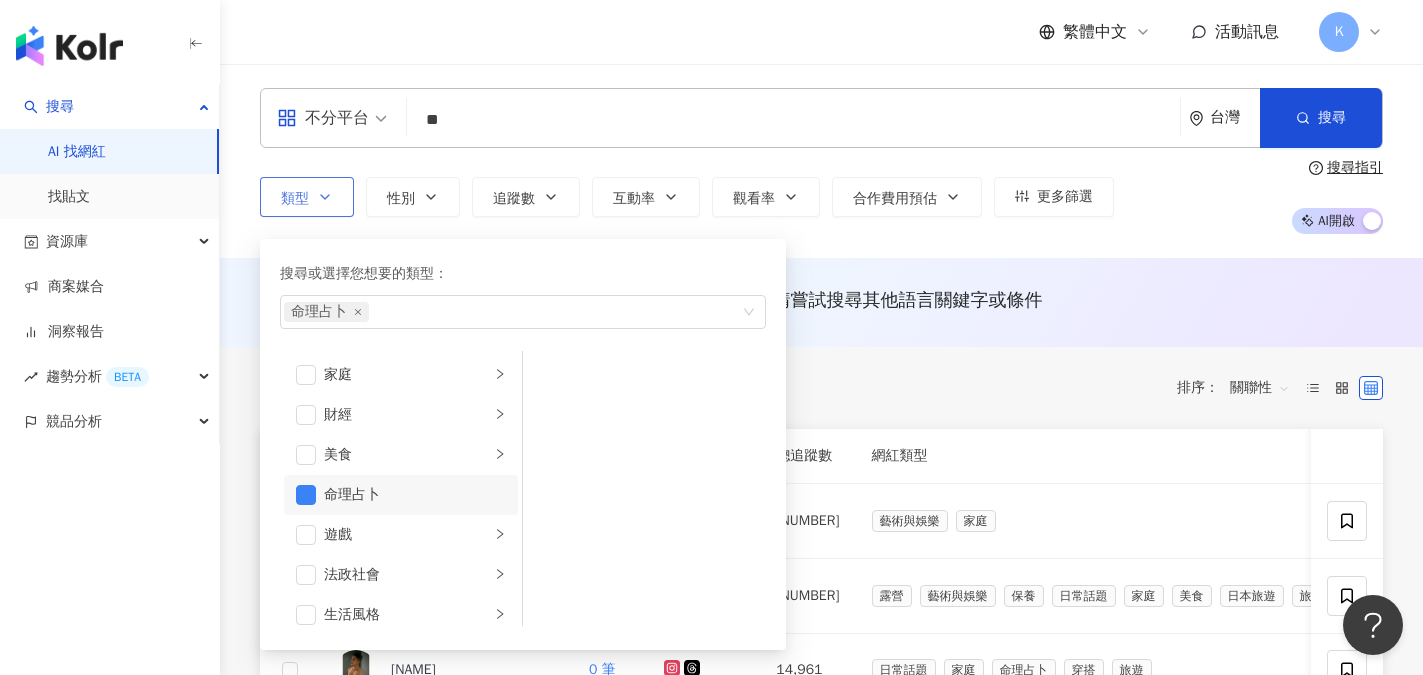 click on "命理占卜" at bounding box center (415, 495) 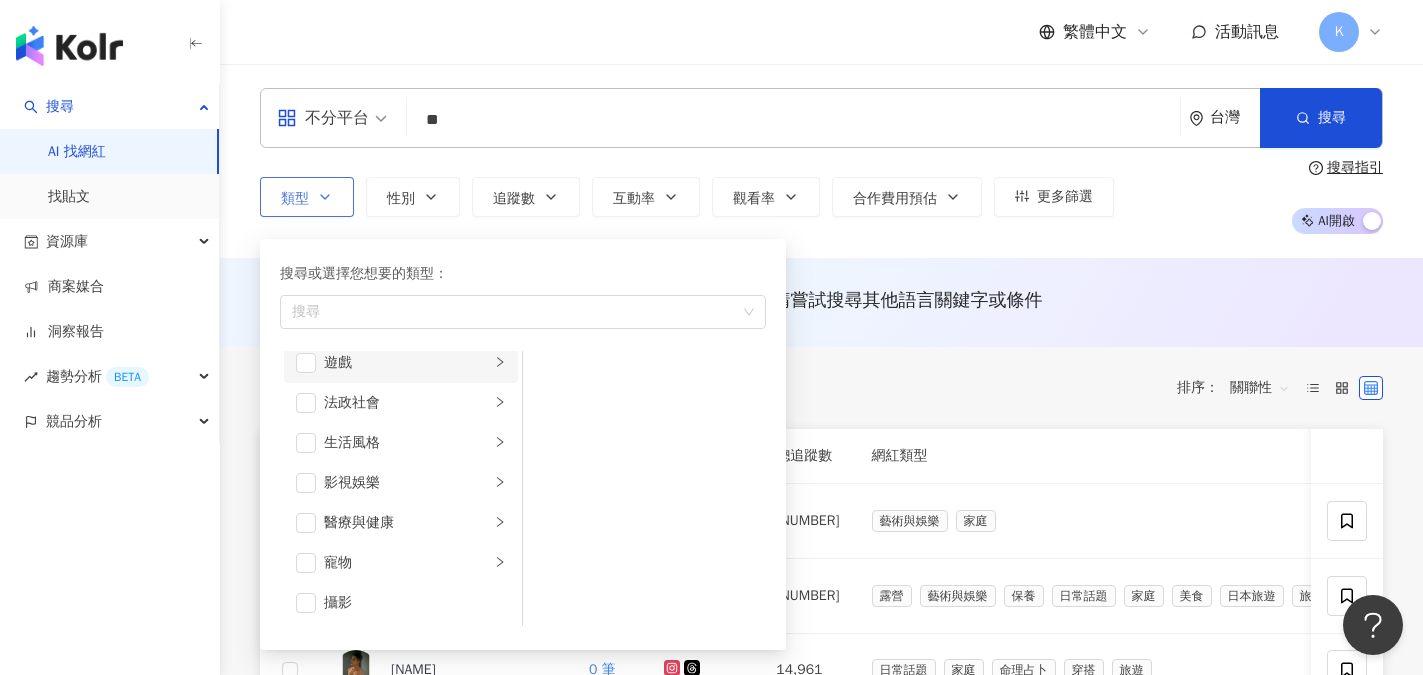 scroll, scrollTop: 400, scrollLeft: 0, axis: vertical 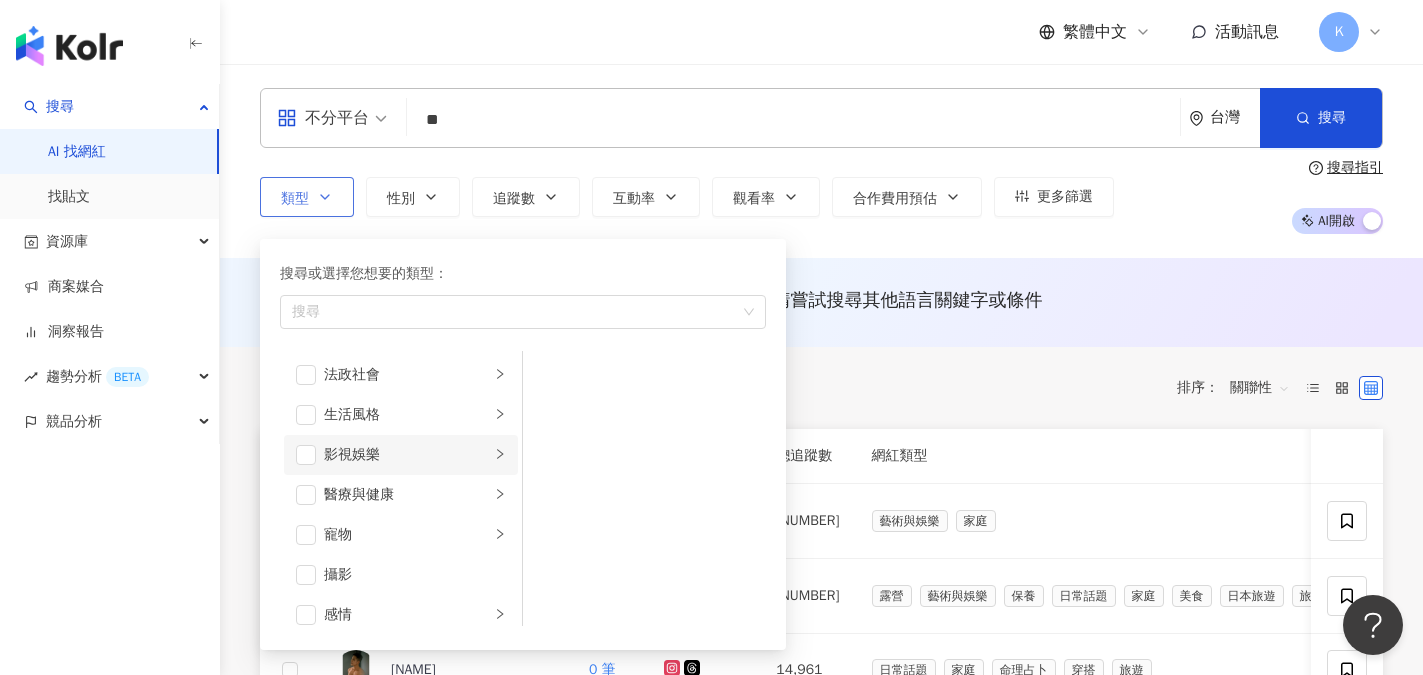 click on "影視娛樂" at bounding box center [407, 455] 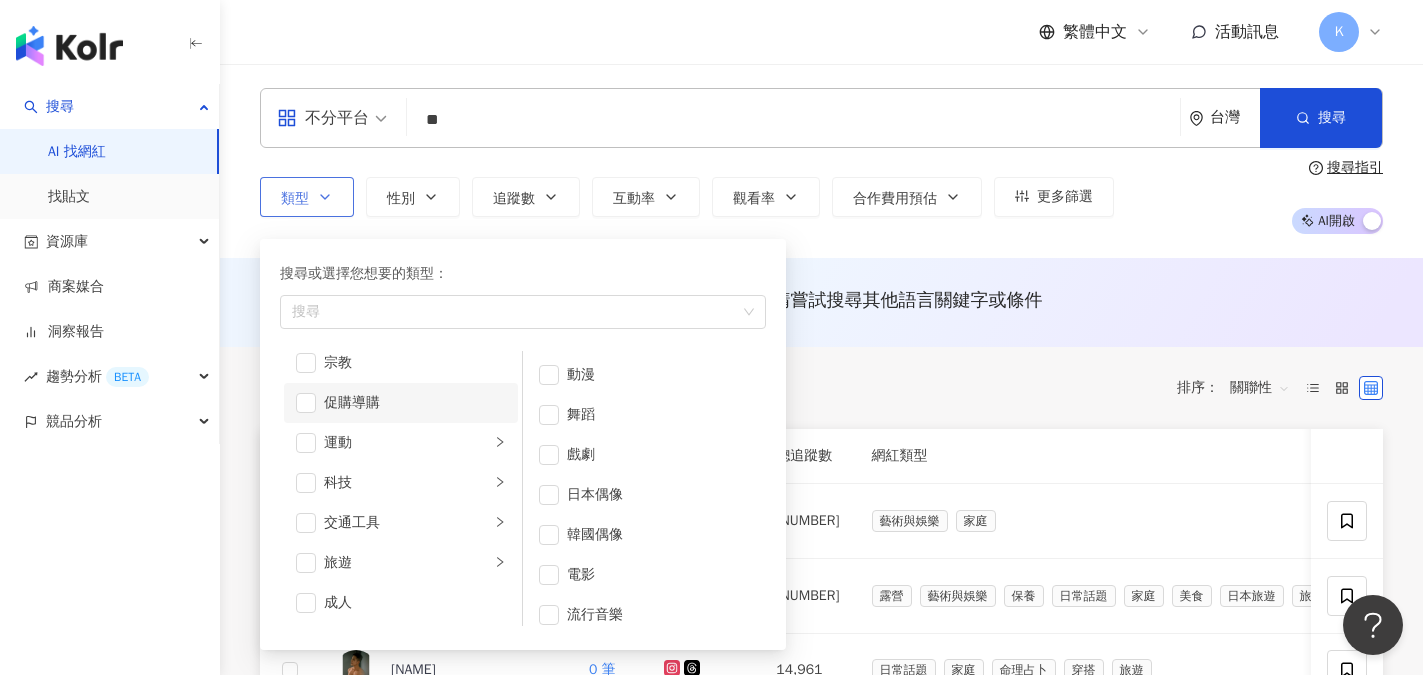 scroll, scrollTop: 693, scrollLeft: 0, axis: vertical 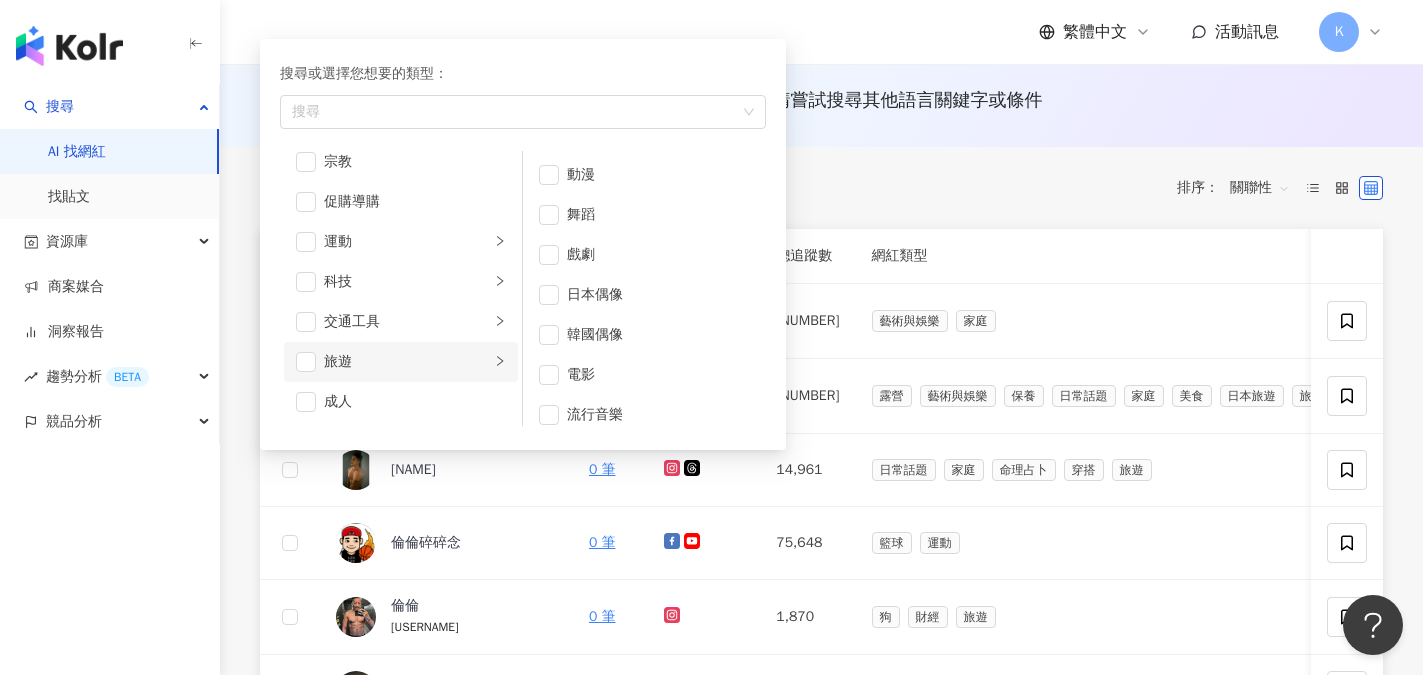 click on "旅遊" at bounding box center (407, 362) 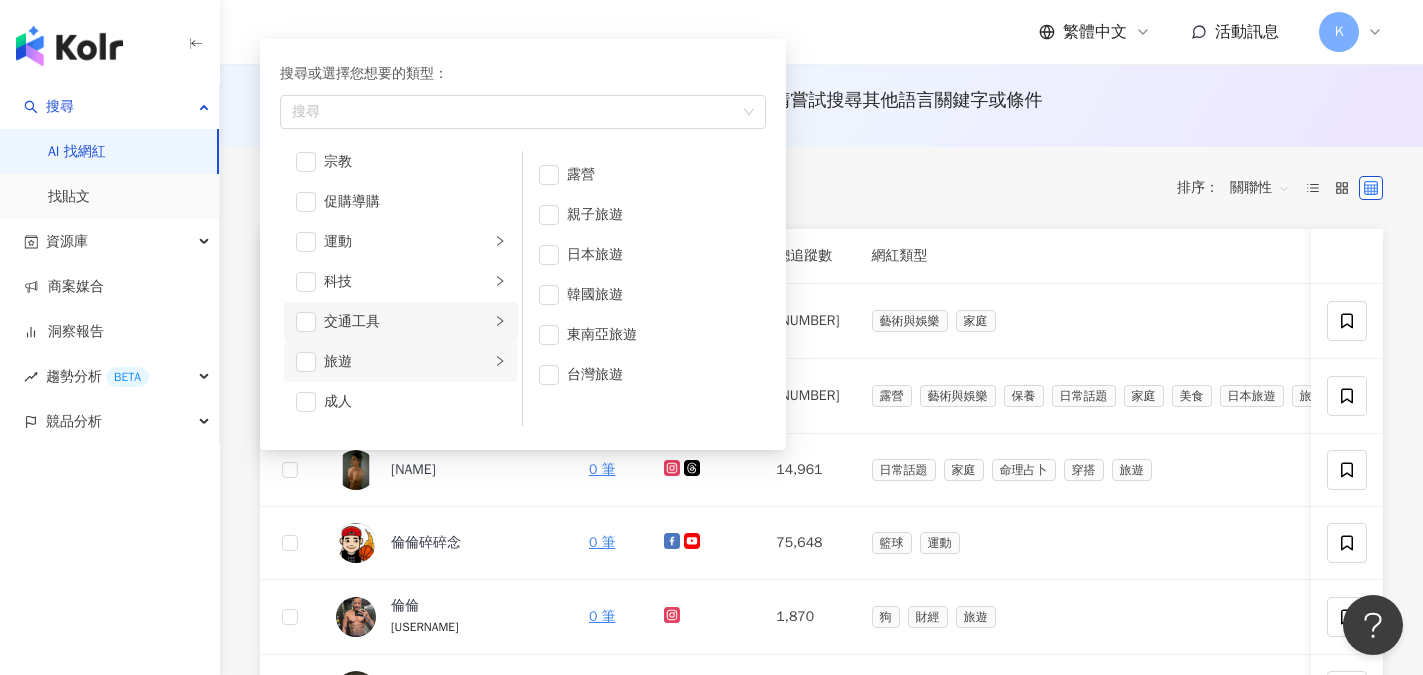 click on "交通工具" at bounding box center (407, 322) 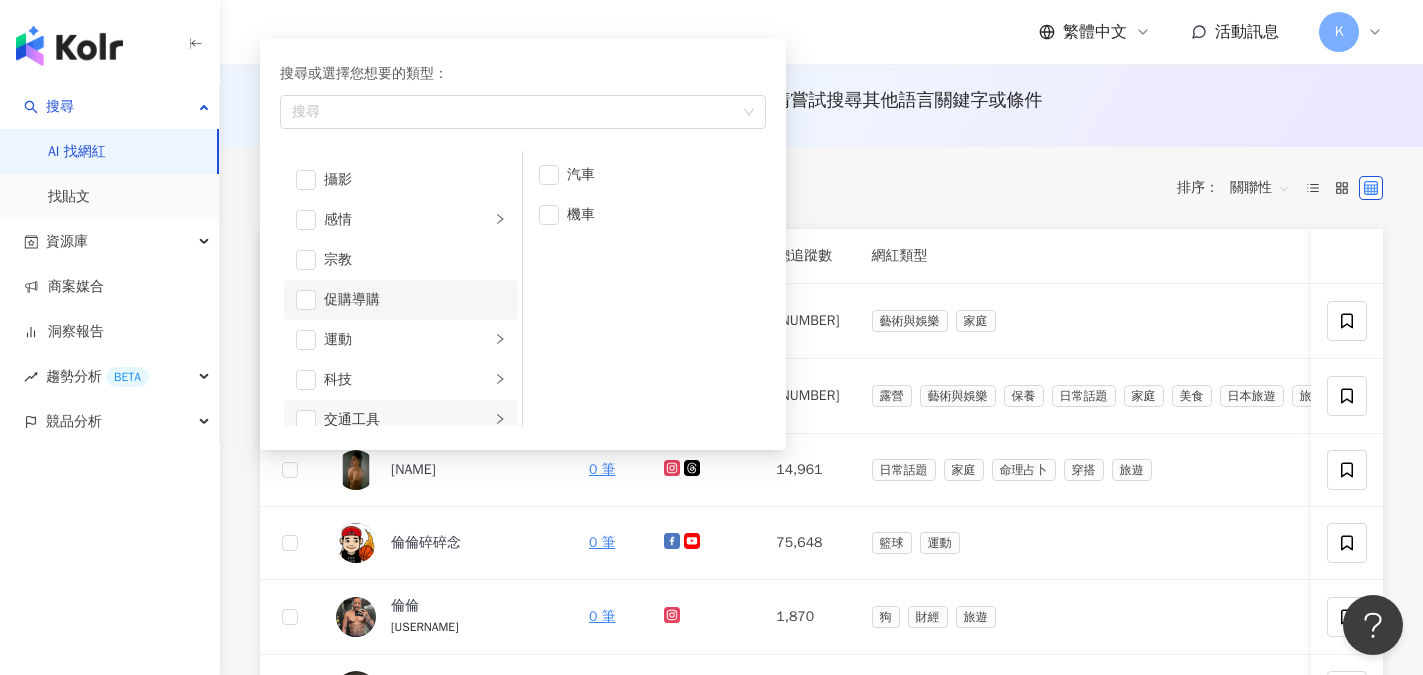 scroll, scrollTop: 593, scrollLeft: 0, axis: vertical 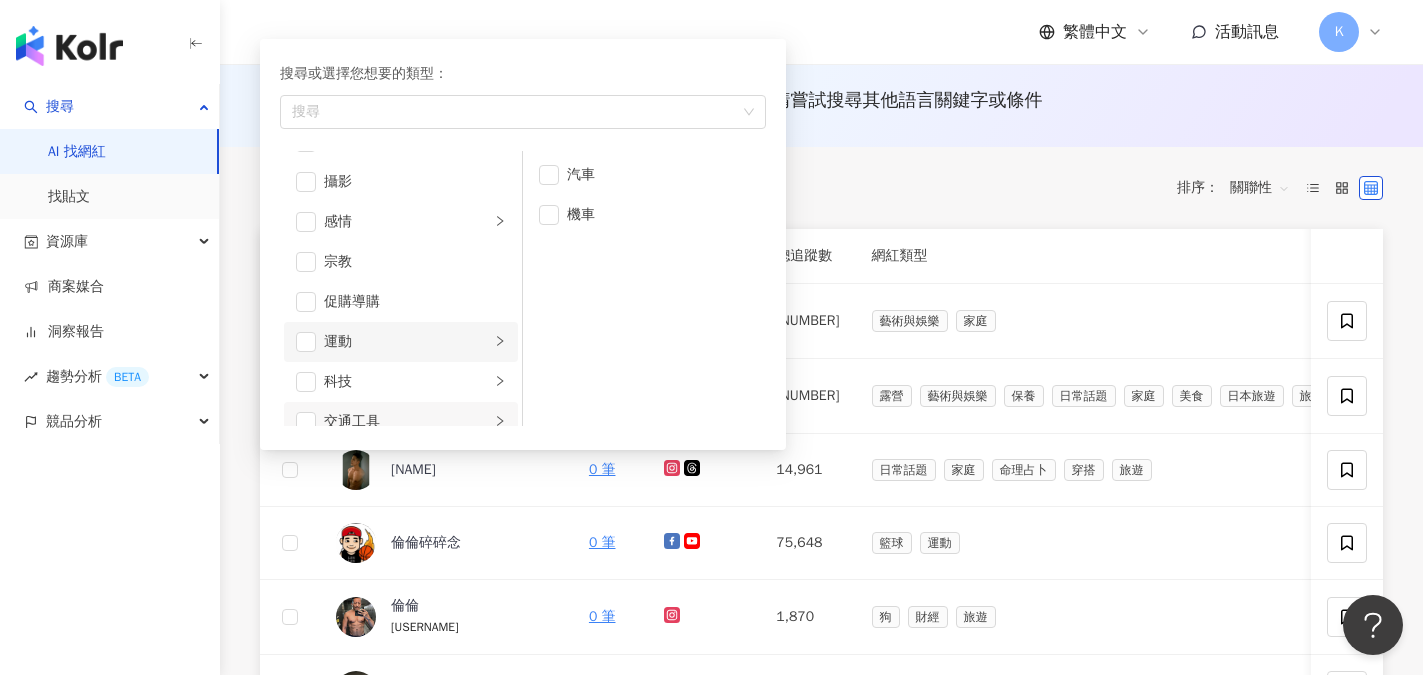 click on "運動" at bounding box center [407, 342] 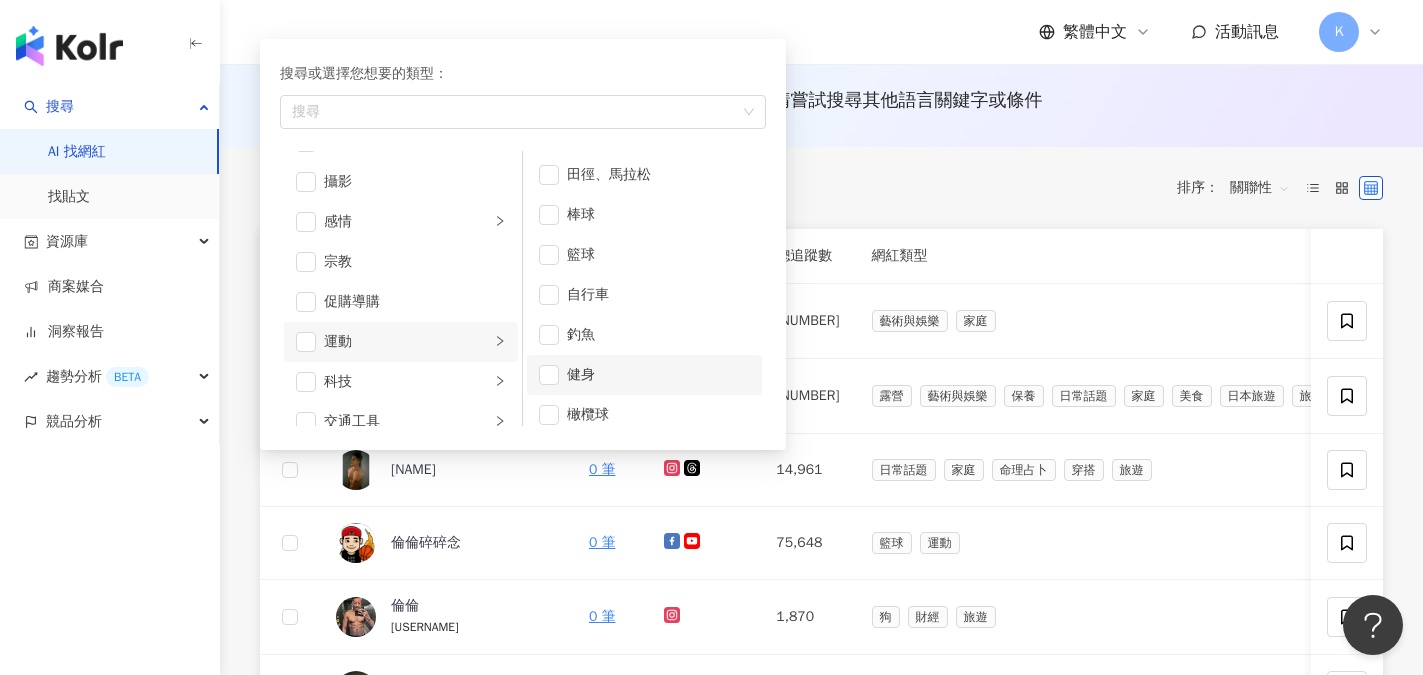 click on "健身" at bounding box center [658, 375] 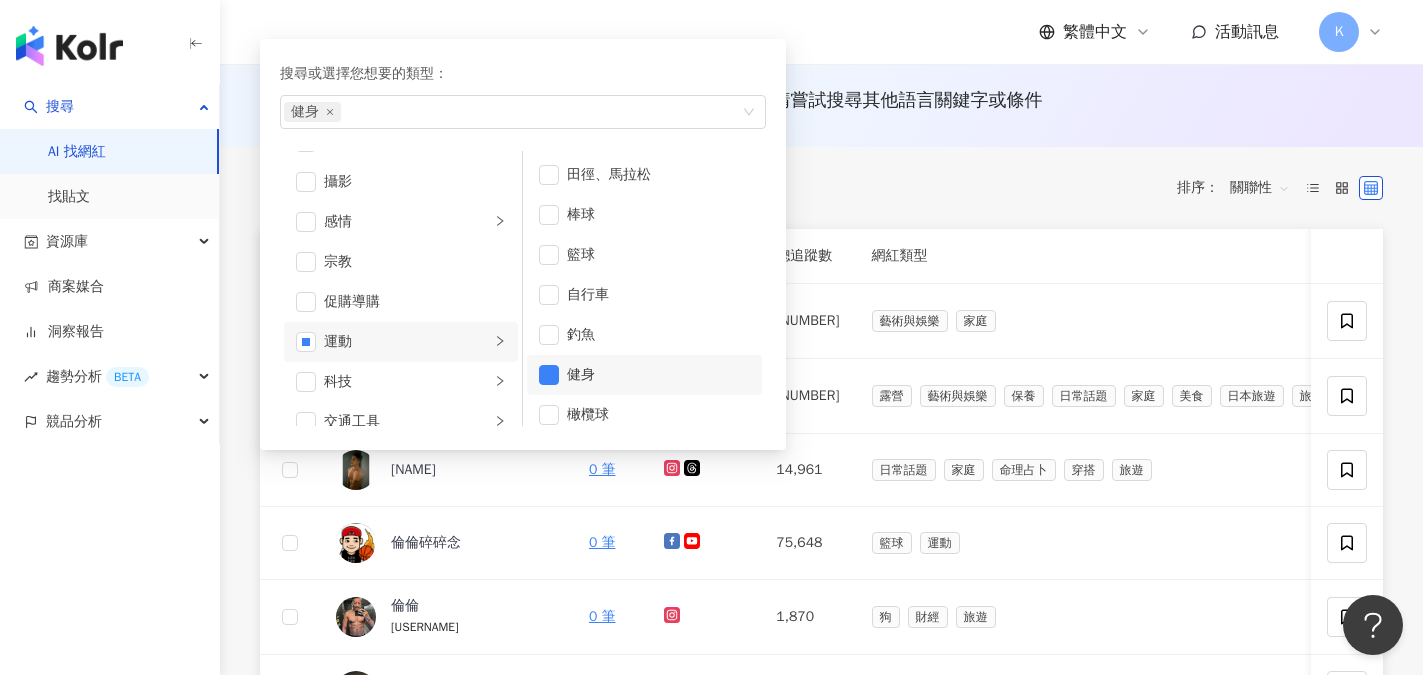 click on "繁體中文 活動訊息 K" at bounding box center (821, 32) 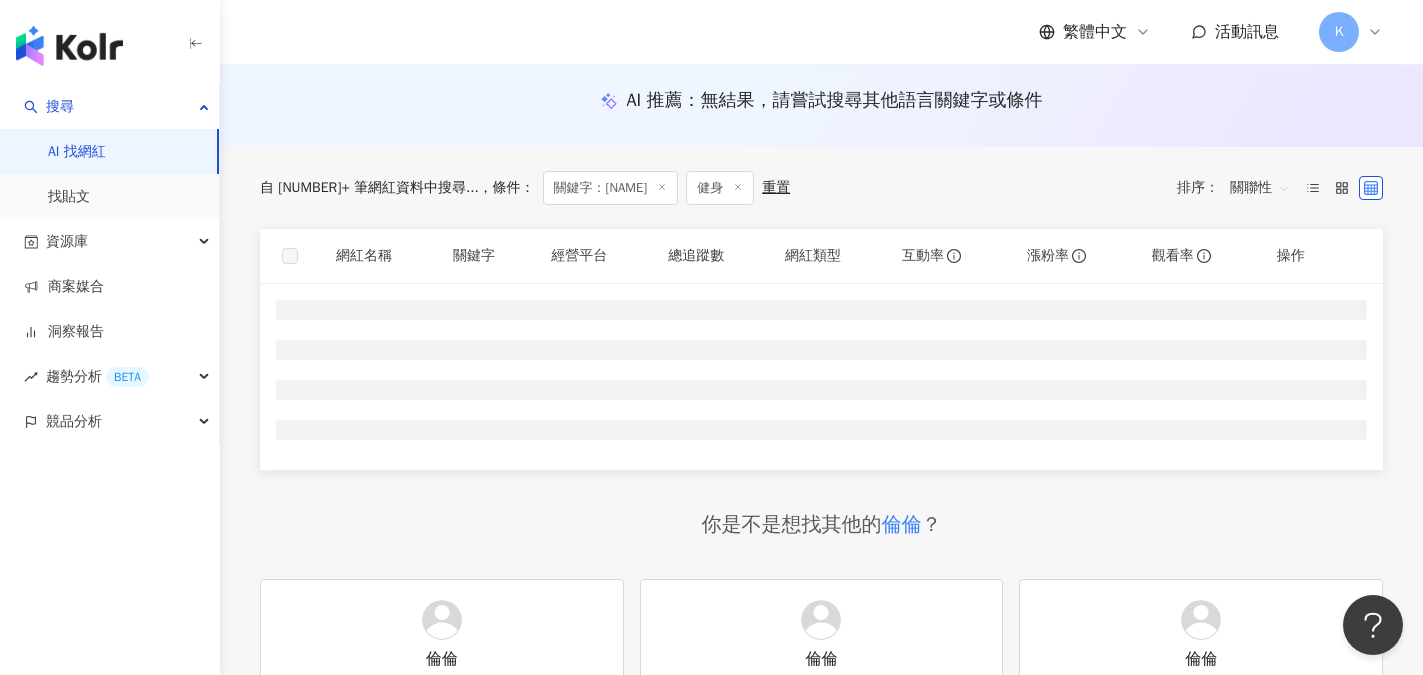 scroll, scrollTop: 0, scrollLeft: 0, axis: both 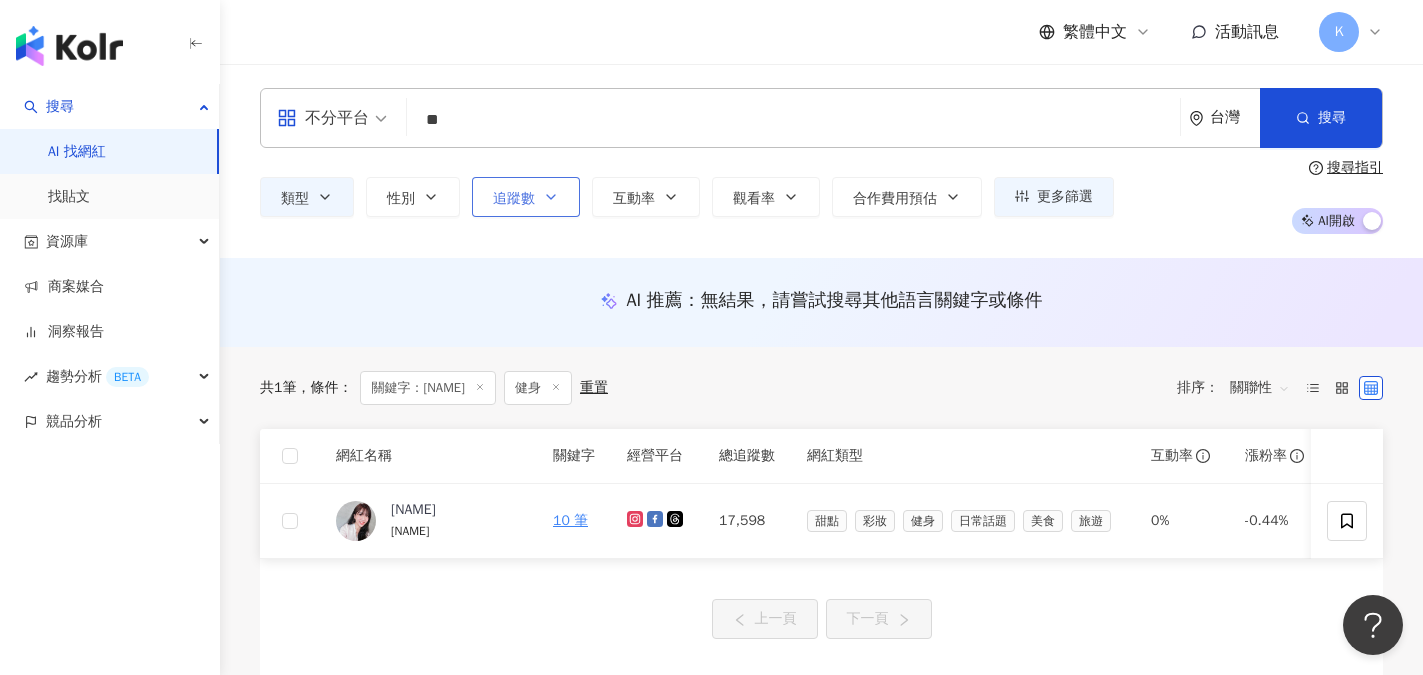 click on "追蹤數" at bounding box center (514, 199) 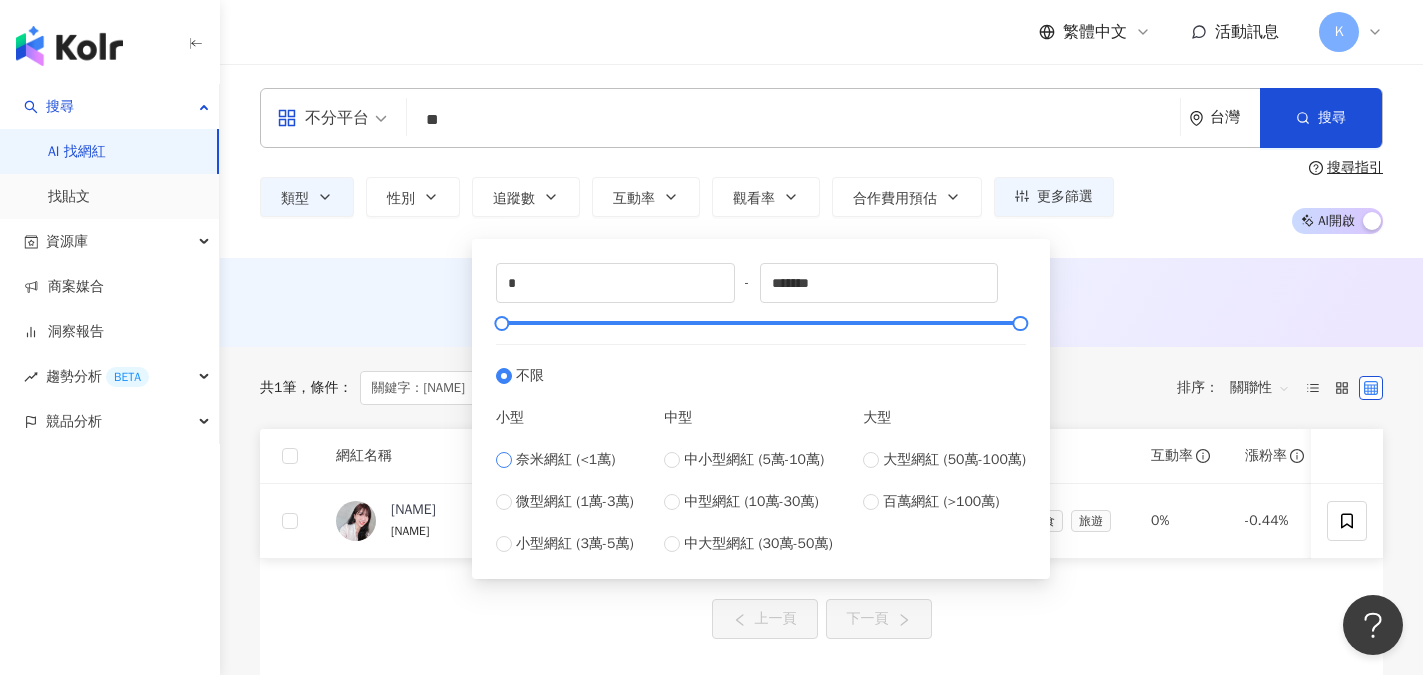 click on "奈米網紅 (<1萬)" at bounding box center (565, 460) 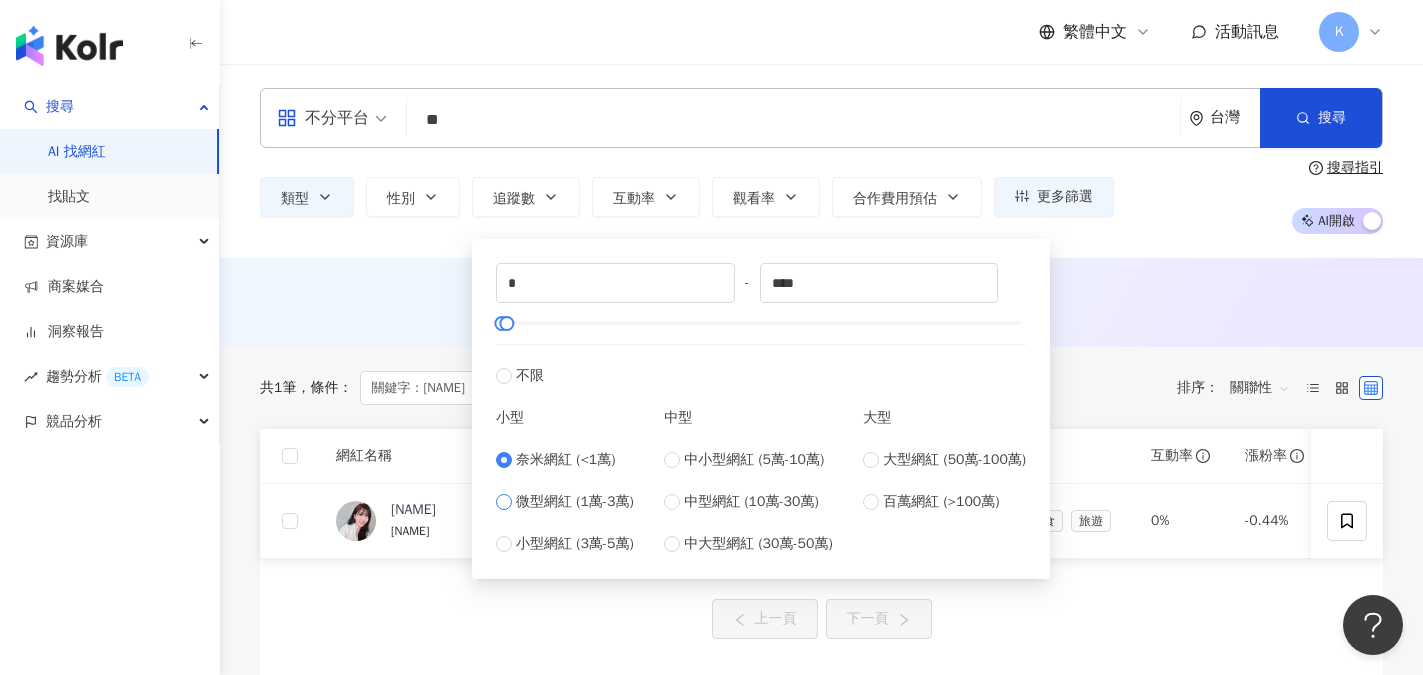 click on "微型網紅 (1萬-3萬)" at bounding box center (575, 502) 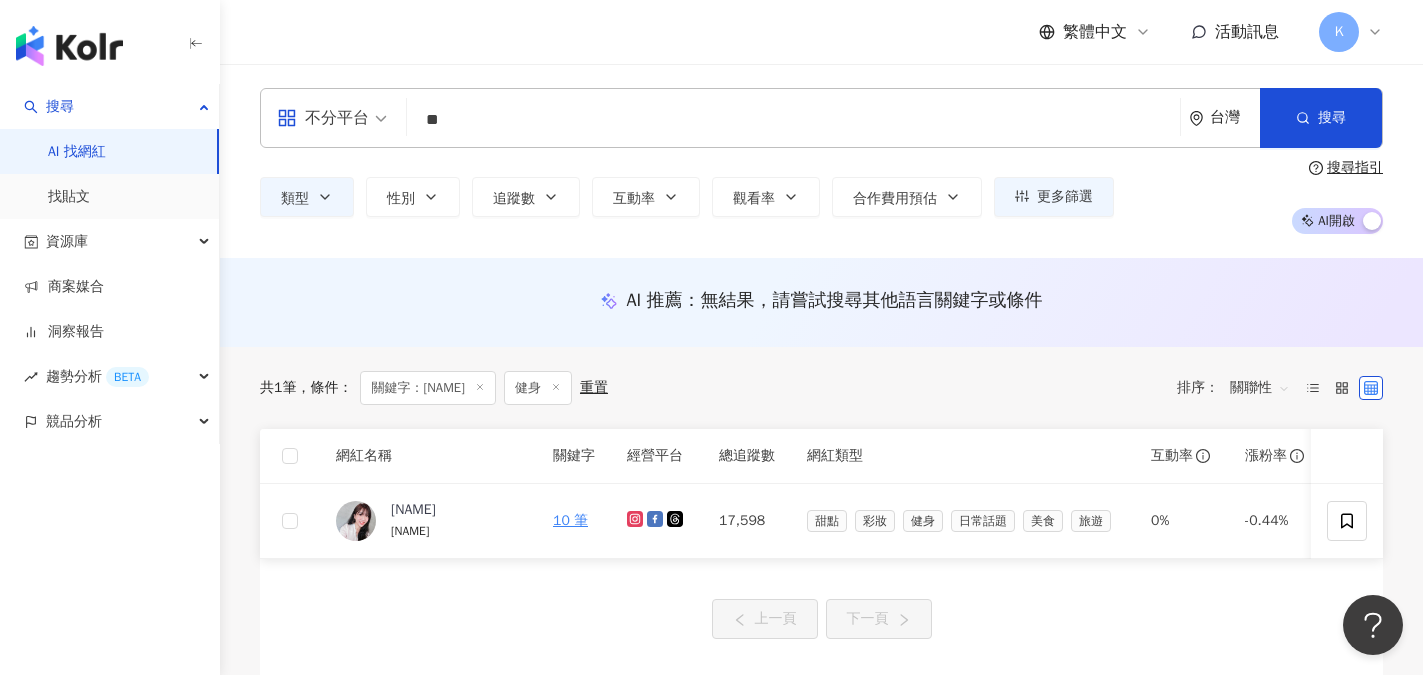 click on "繁體中文 活動訊息 K" at bounding box center (821, 32) 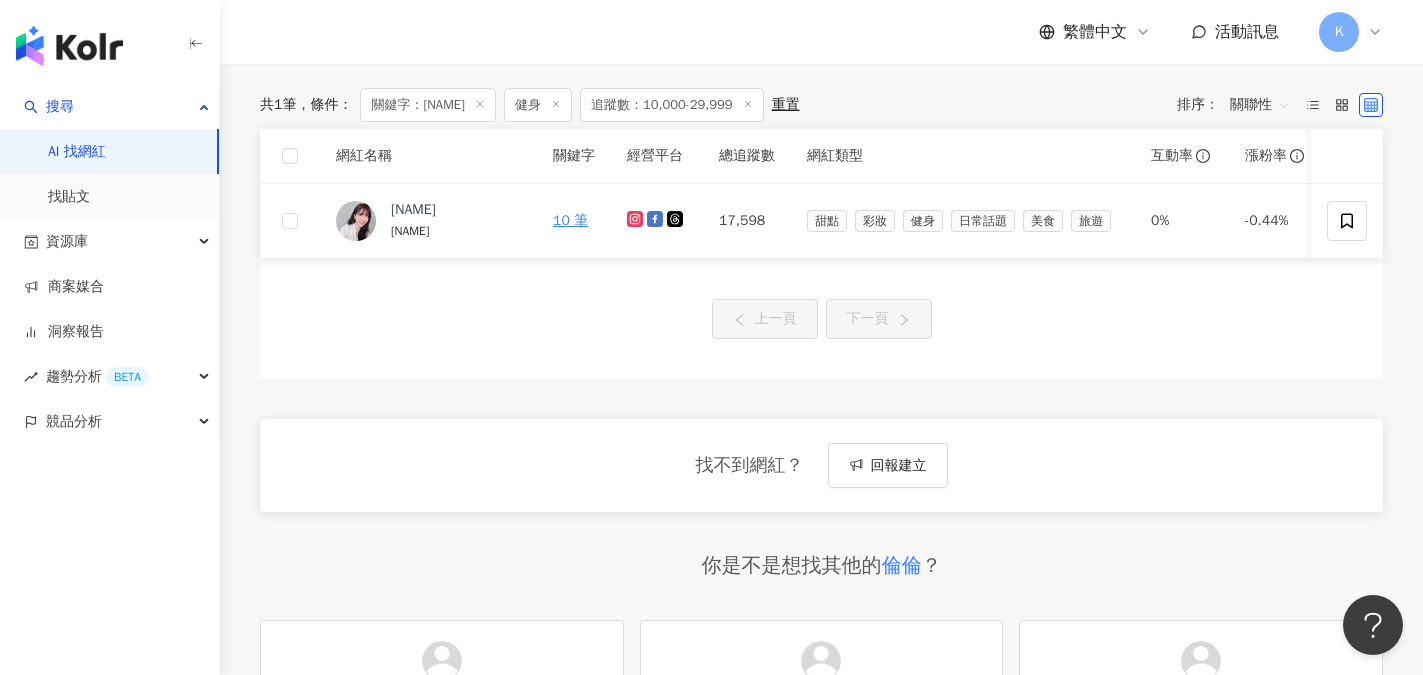 scroll, scrollTop: 0, scrollLeft: 0, axis: both 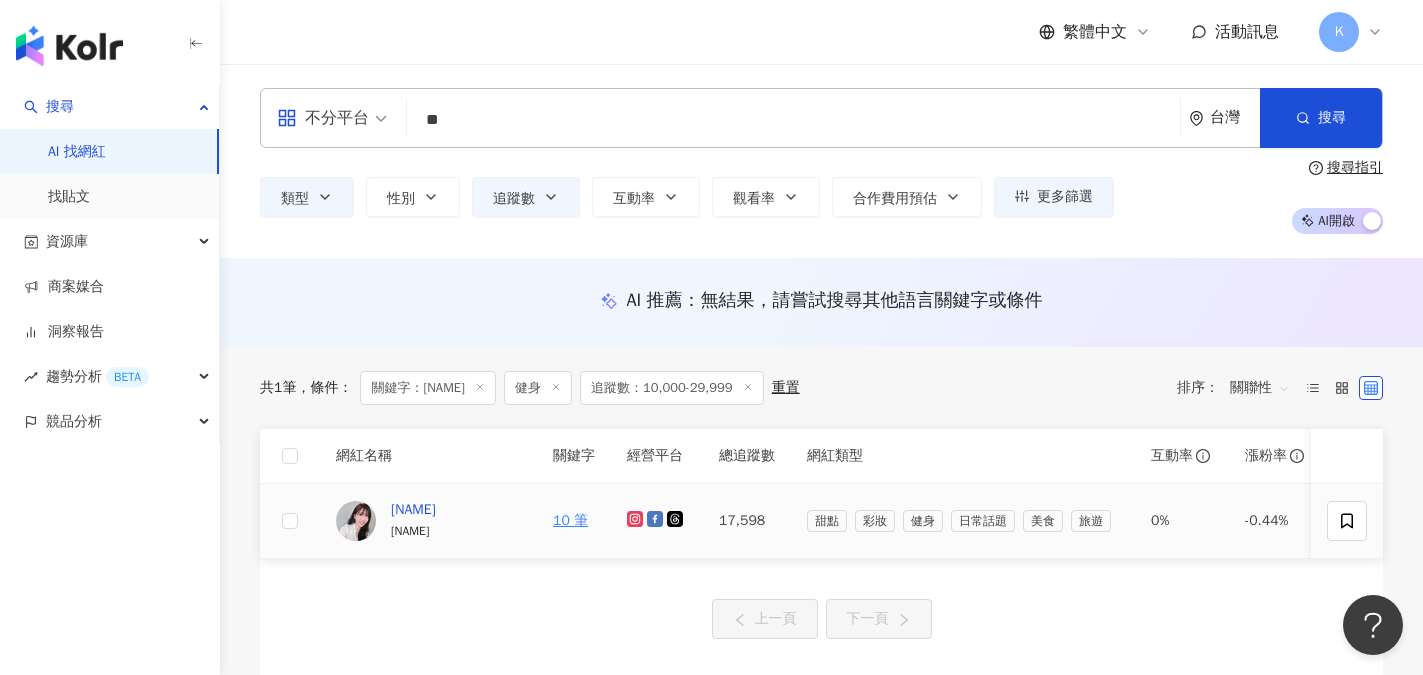 click on "Yuna Siao" at bounding box center [413, 510] 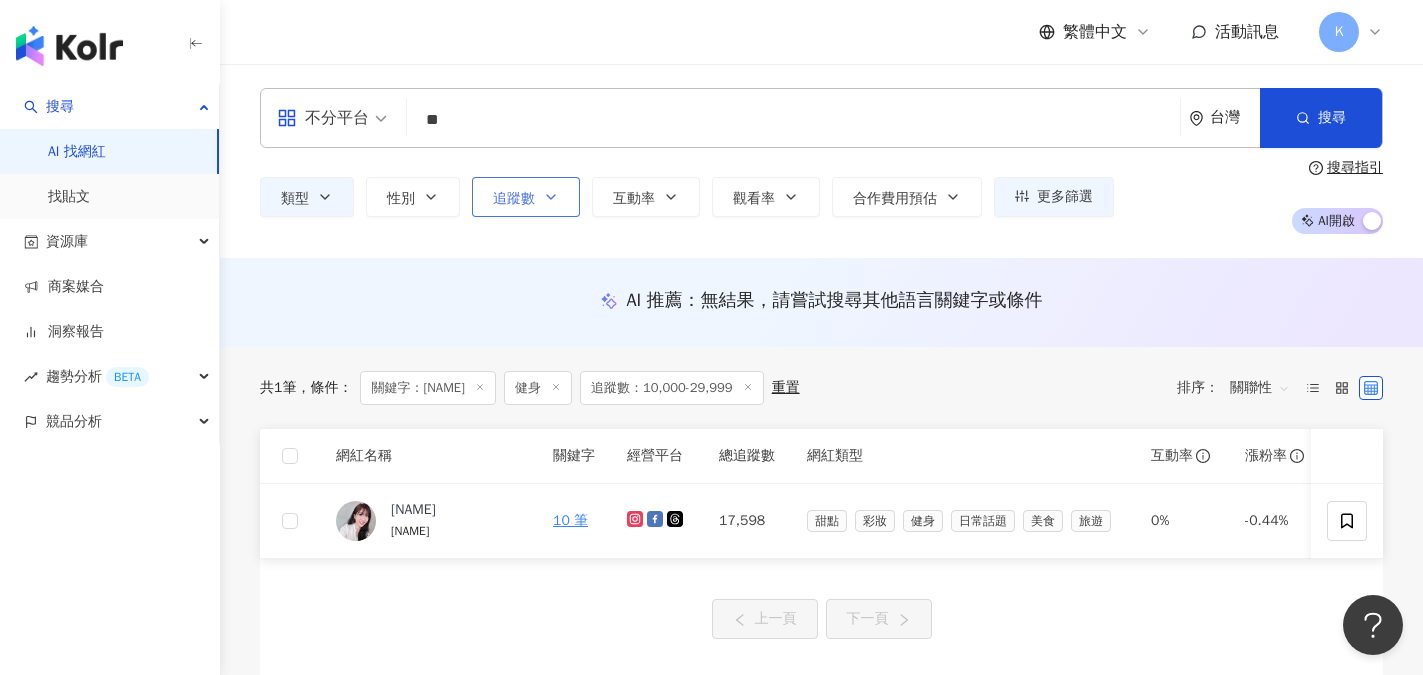 click on "追蹤數" at bounding box center (514, 199) 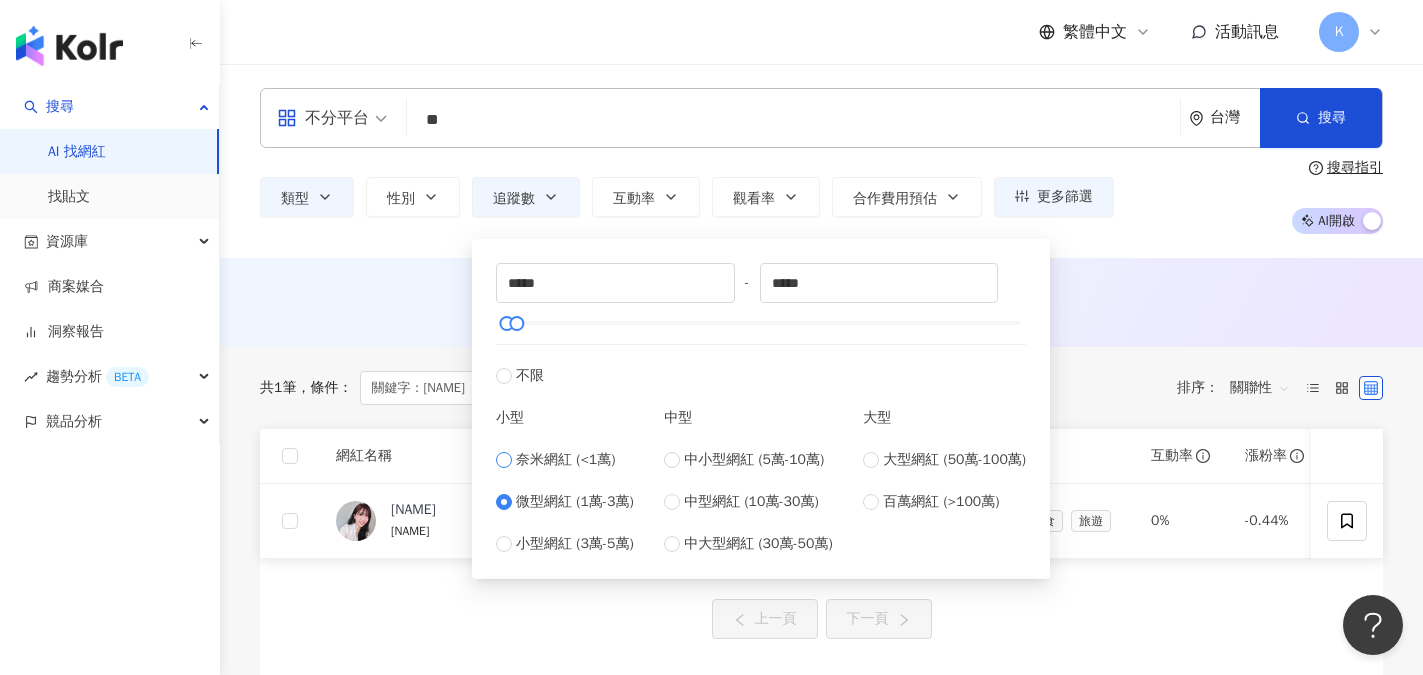 click on "奈米網紅 (<1萬)" at bounding box center (565, 460) 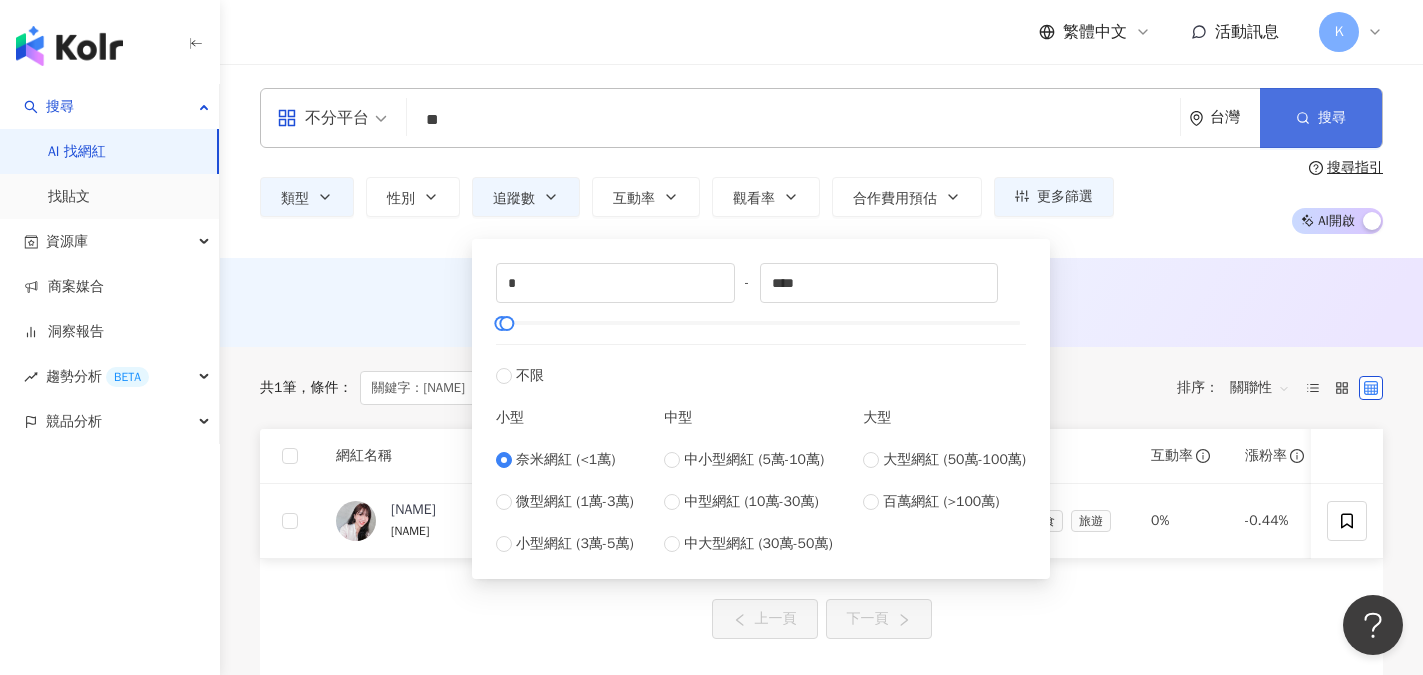 click on "搜尋" at bounding box center (1332, 118) 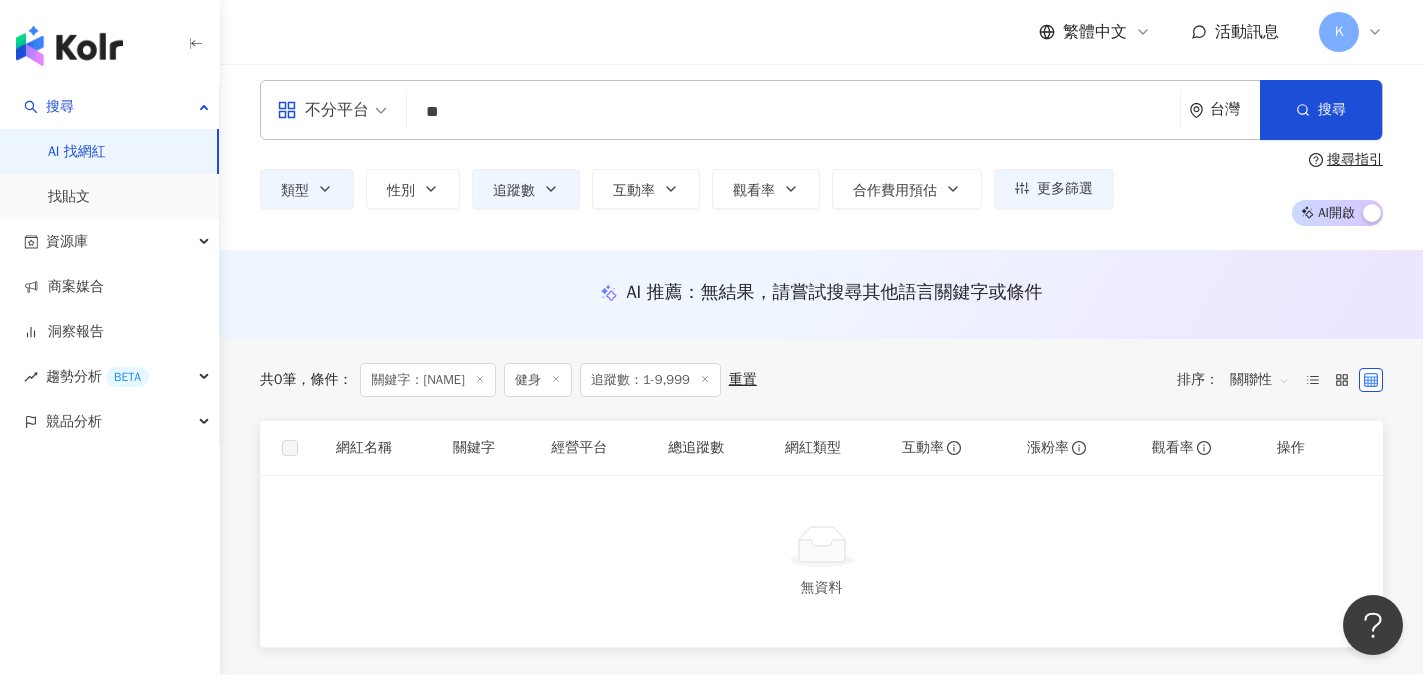 scroll, scrollTop: 0, scrollLeft: 0, axis: both 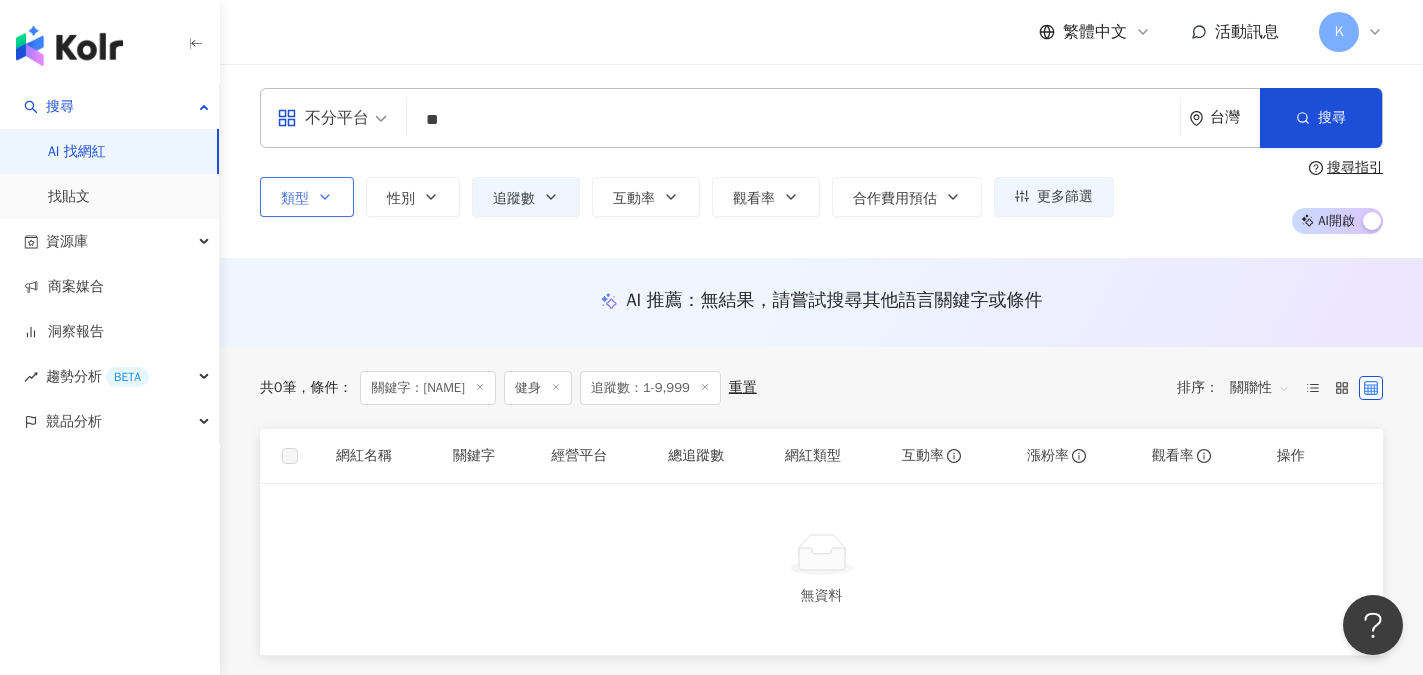 click 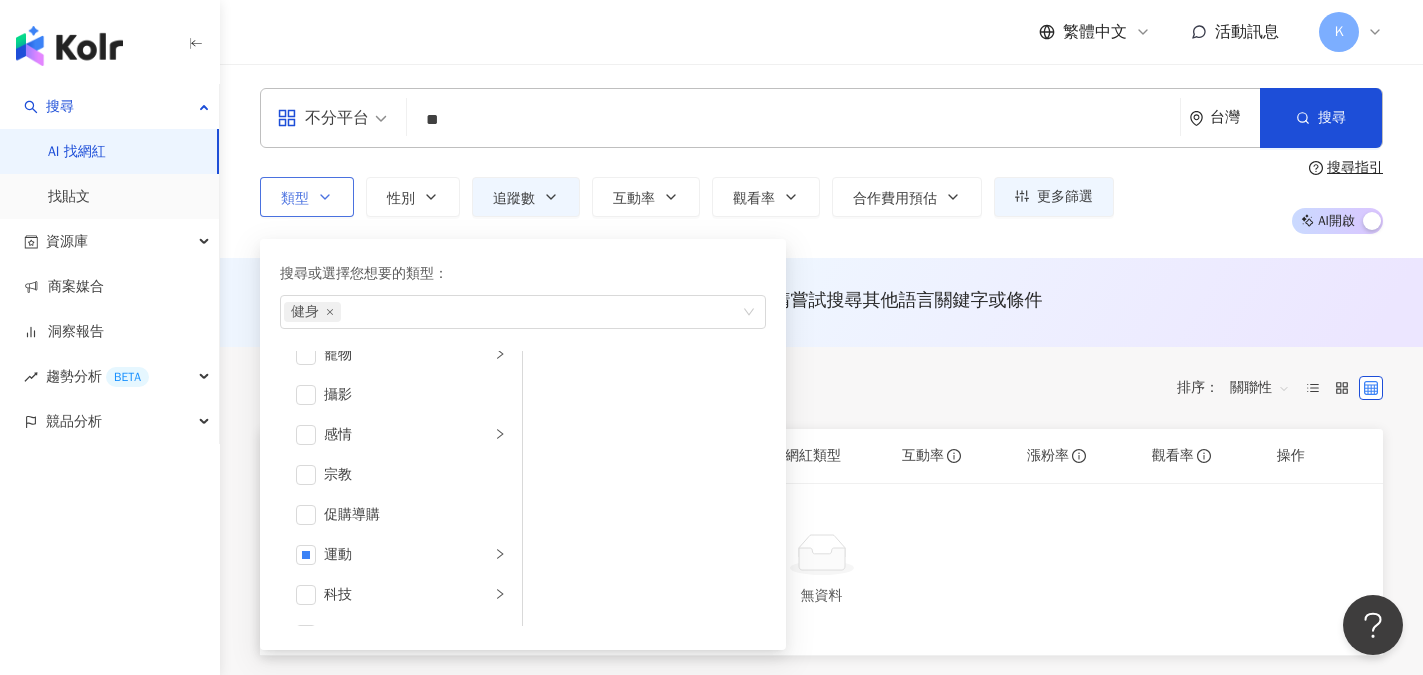 scroll, scrollTop: 600, scrollLeft: 0, axis: vertical 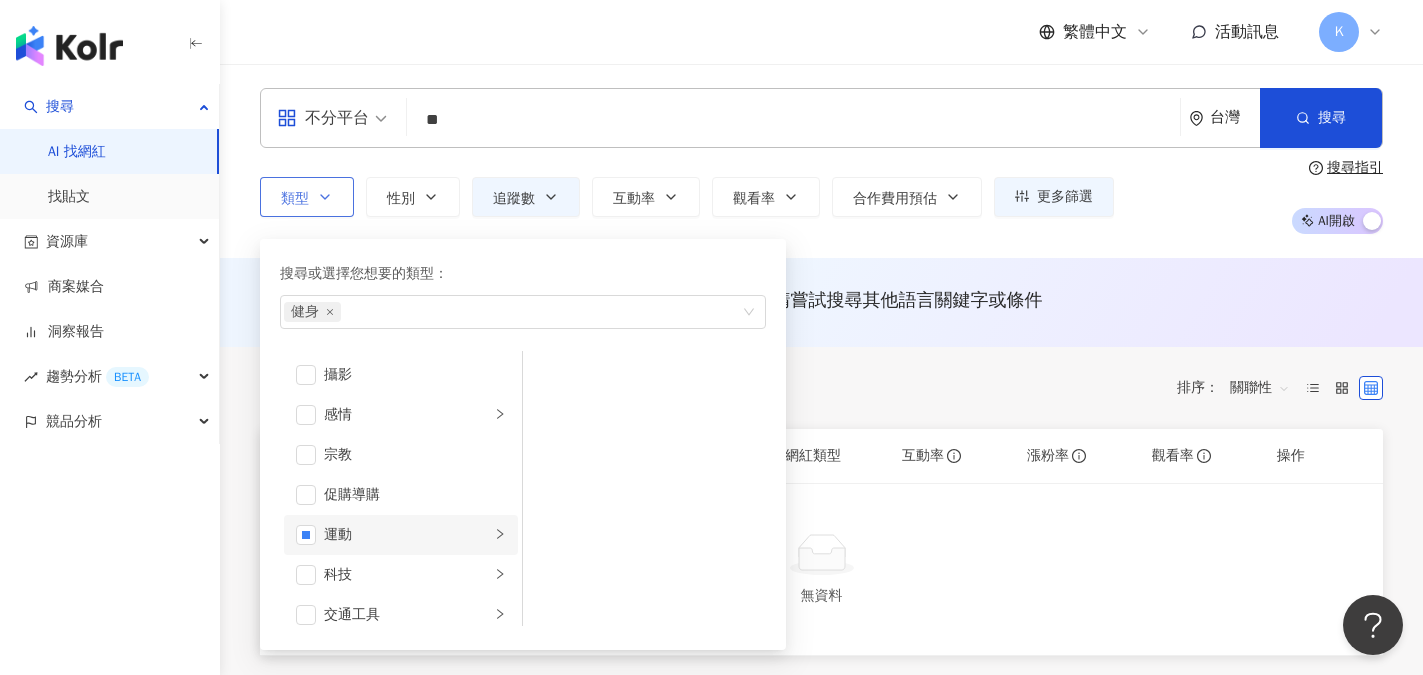 click on "運動" at bounding box center [407, 535] 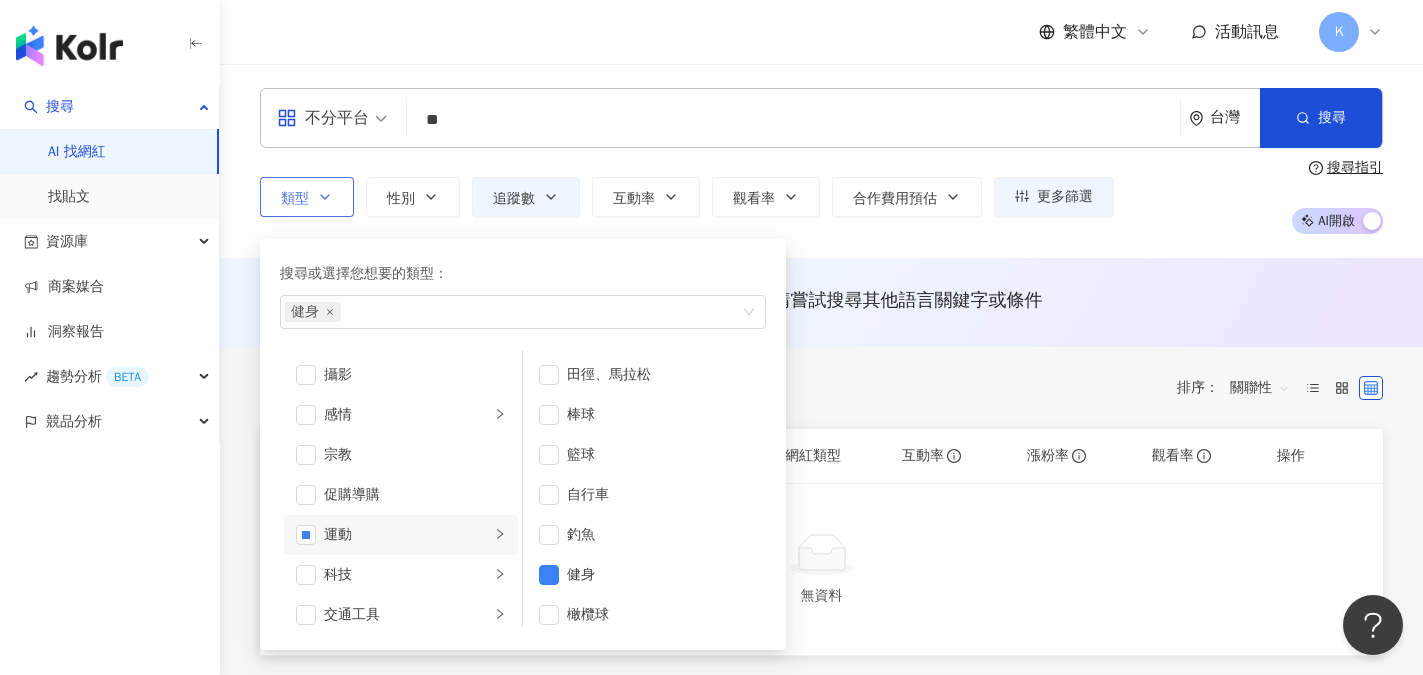 click on "運動" at bounding box center (407, 535) 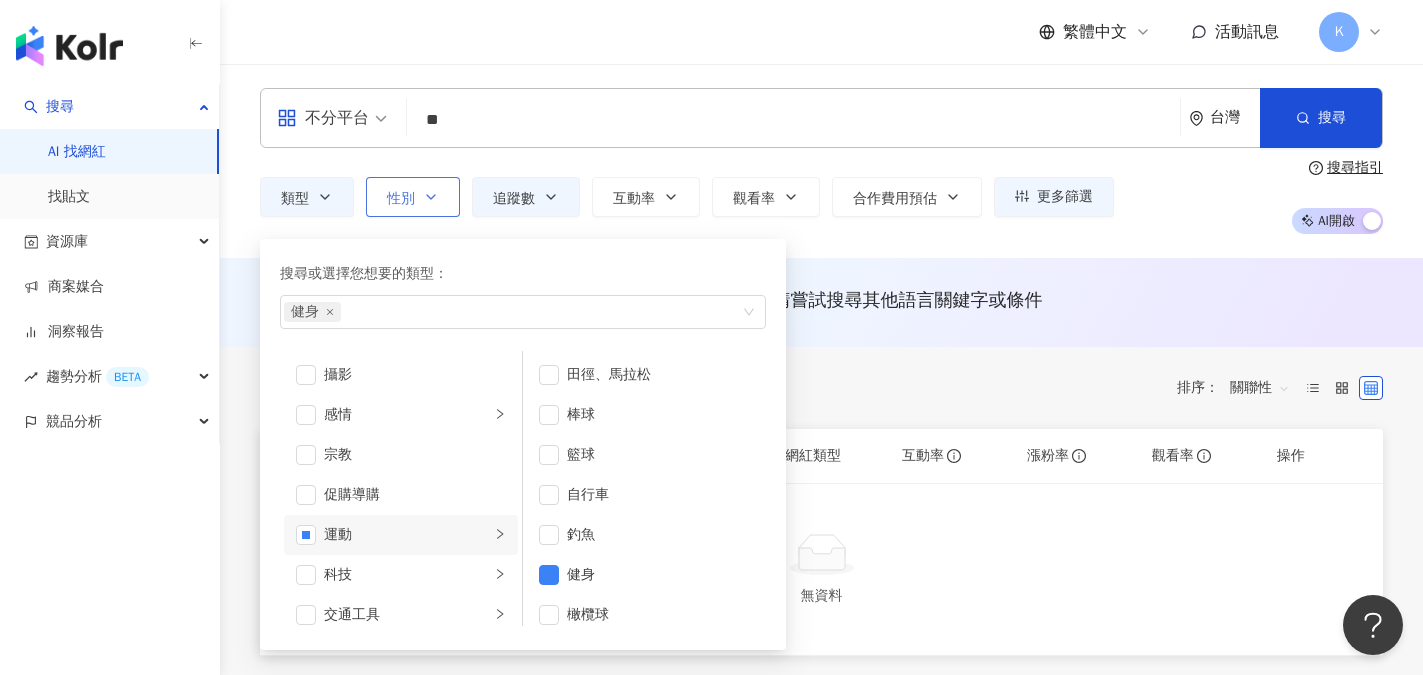 click on "性別" at bounding box center [413, 197] 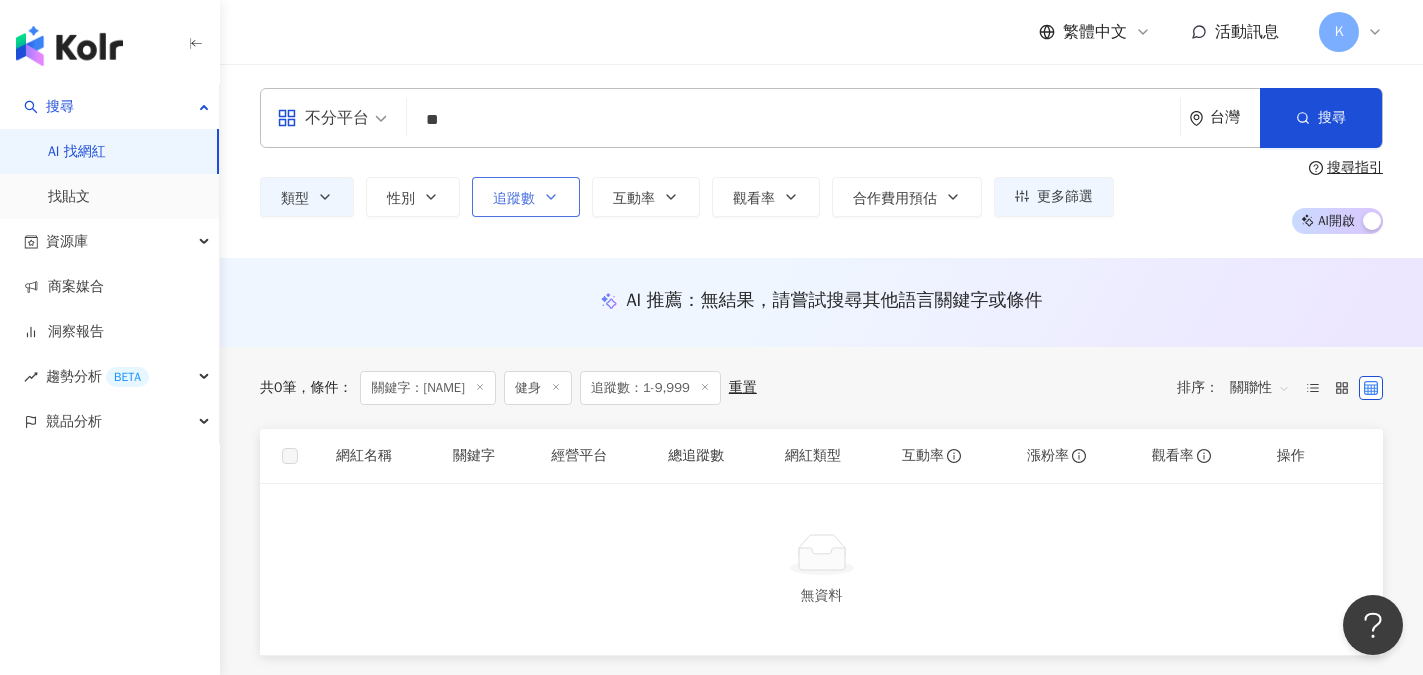 click on "追蹤數" at bounding box center [514, 199] 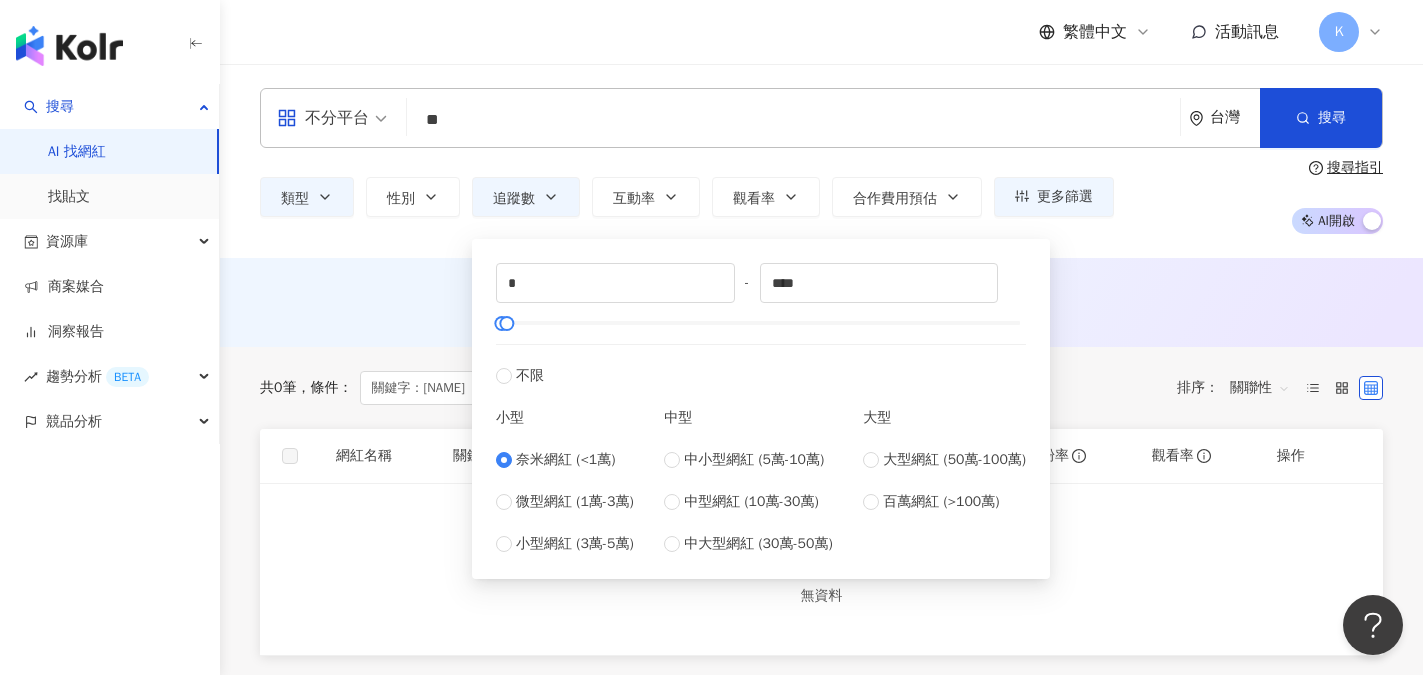 click on "奈米網紅 (<1萬)" at bounding box center [565, 460] 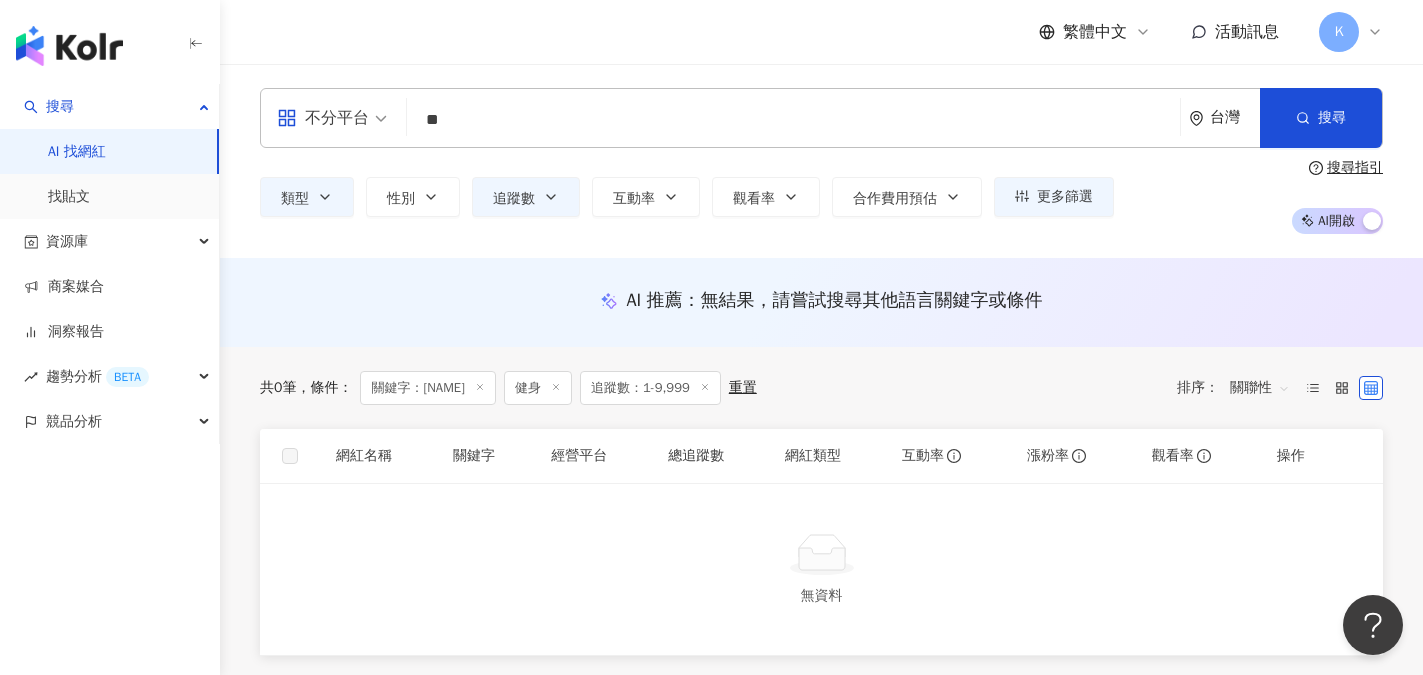 click on "類型 性別 追蹤數 互動率 觀看率 合作費用預估  更多篩選 *  -  **** 不限 小型 奈米網紅 (<1萬) 微型網紅 (1萬-3萬) 小型網紅 (3萬-5萬) 中型 中小型網紅 (5萬-10萬) 中型網紅 (10萬-30萬) 中大型網紅 (30萬-50萬) 大型 大型網紅 (50萬-100萬) 百萬網紅 (>100萬) 不限 女 男 其他 搜尋指引 AI  開啟 AI  關閉" at bounding box center [821, 197] 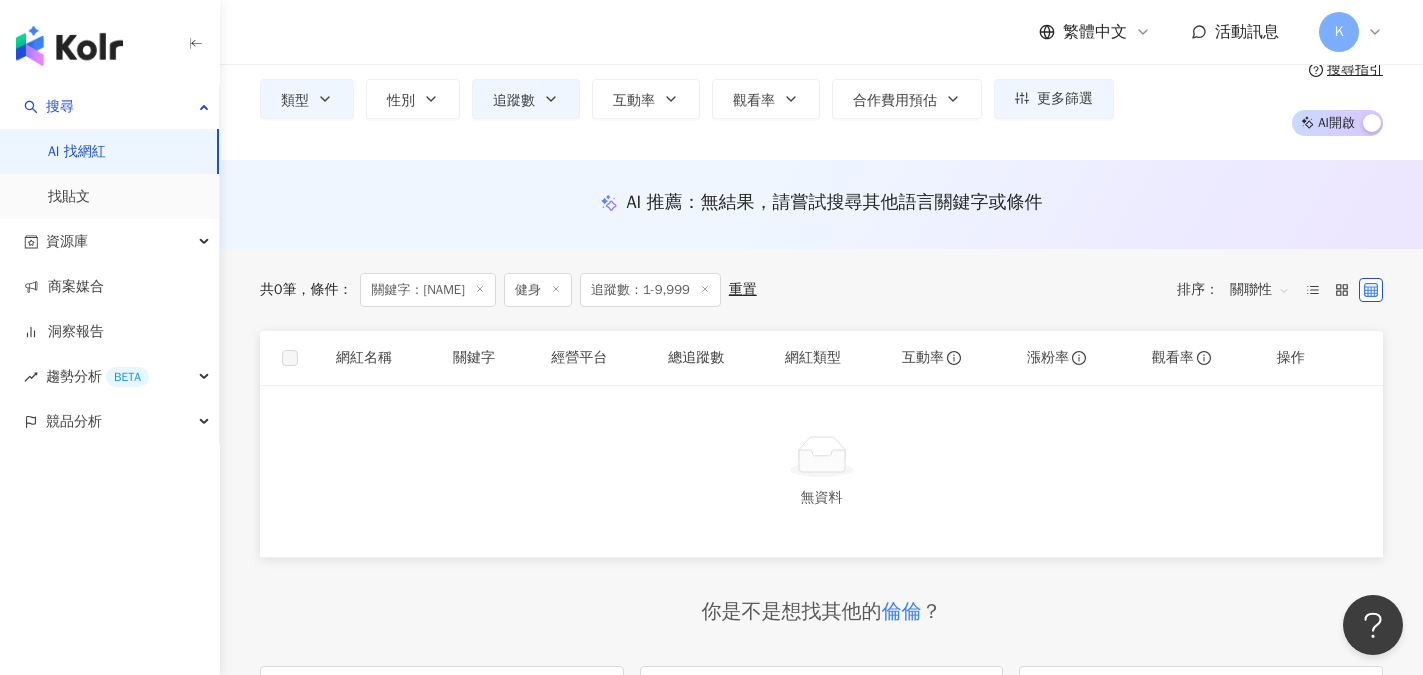 scroll, scrollTop: 100, scrollLeft: 0, axis: vertical 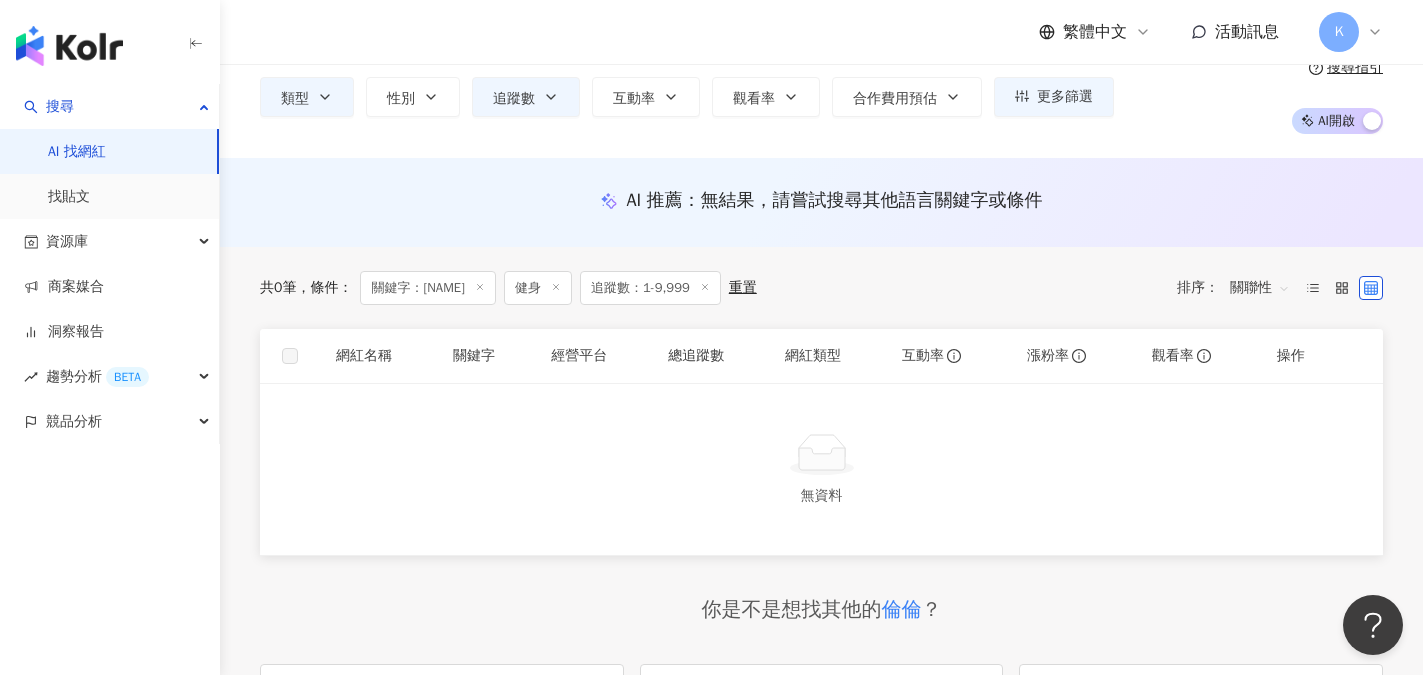 click 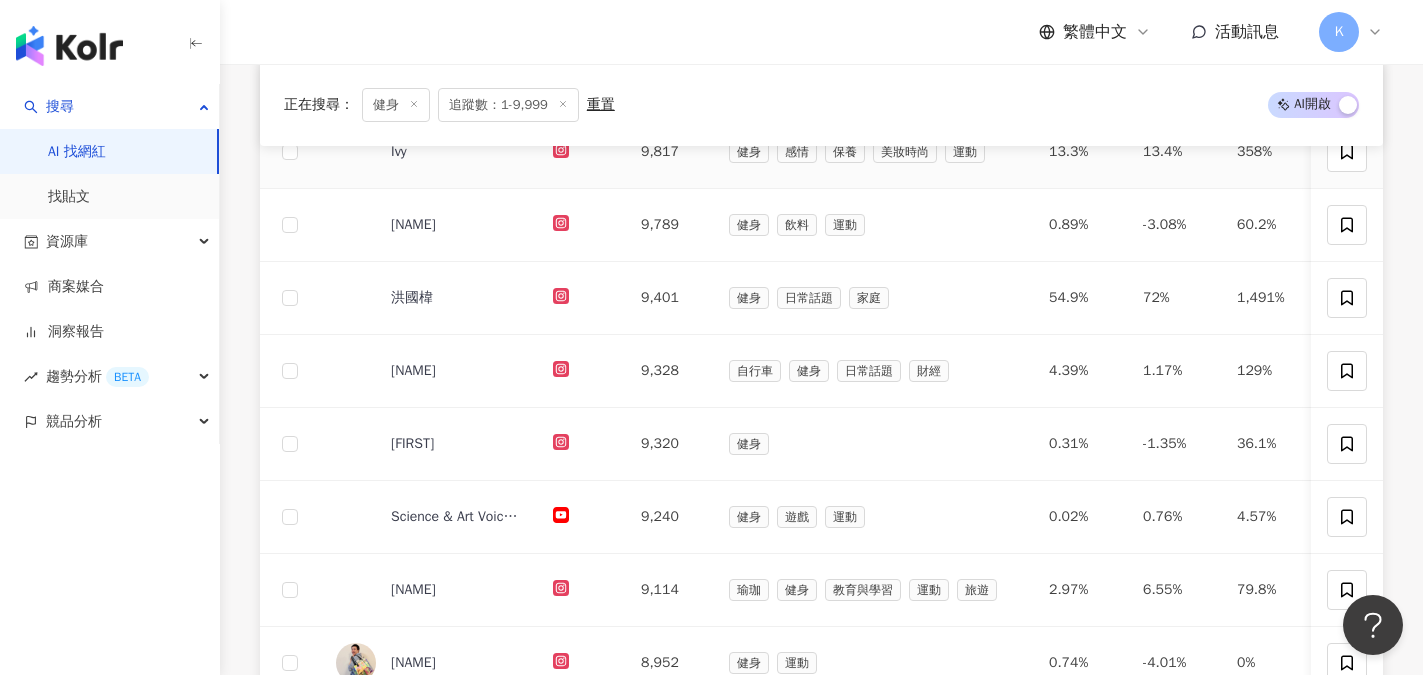 scroll, scrollTop: 900, scrollLeft: 0, axis: vertical 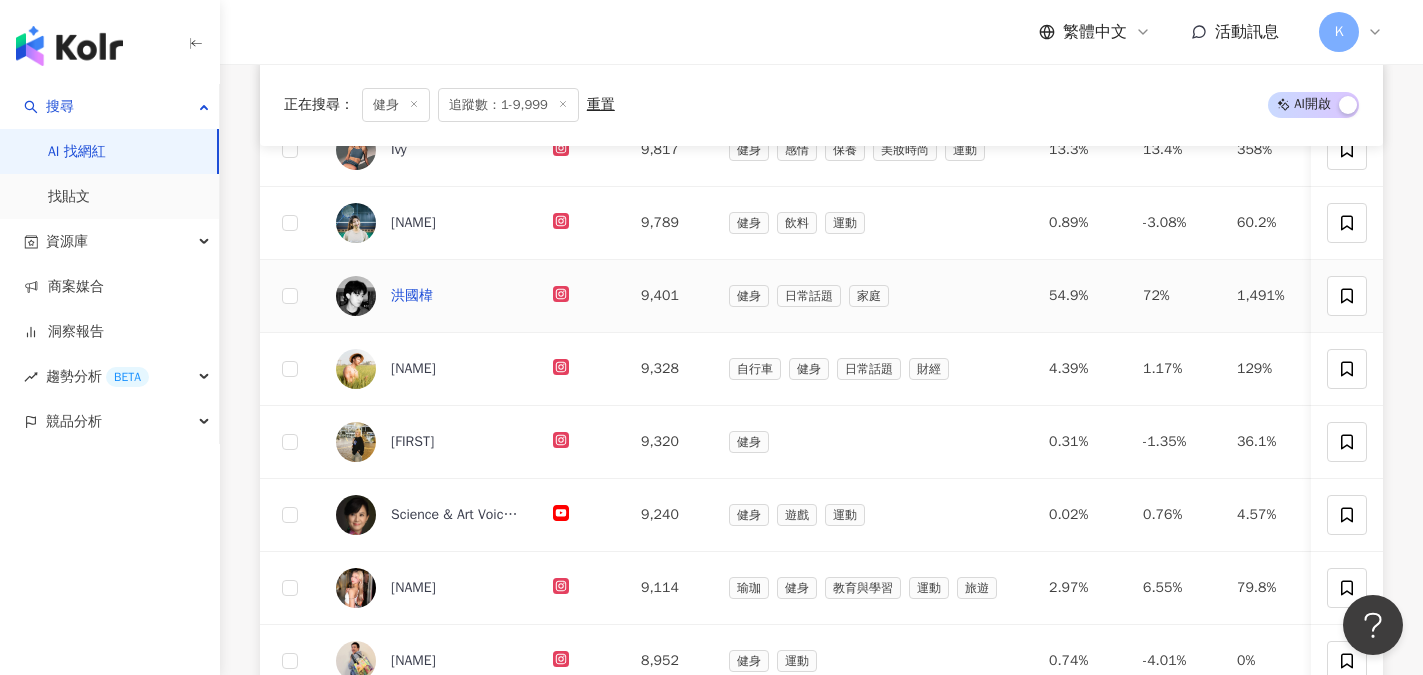 click on "洪國椲" at bounding box center [412, 296] 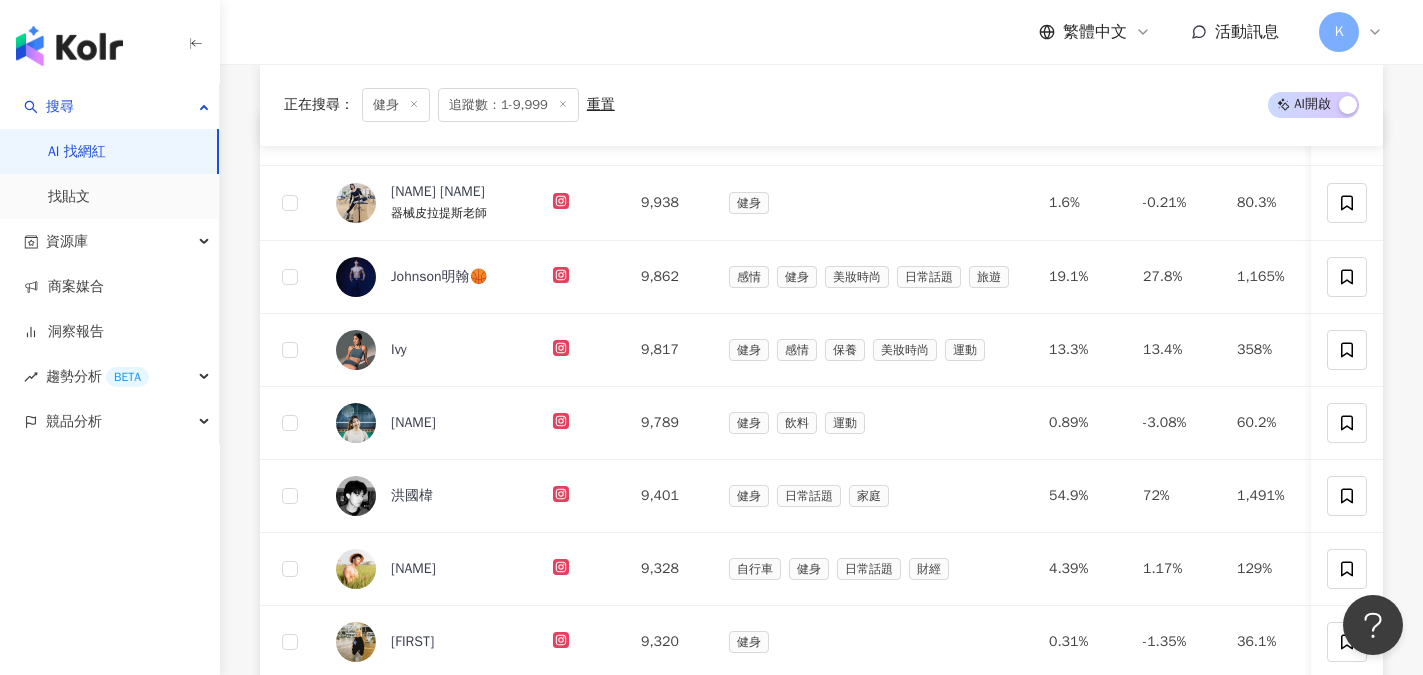 click 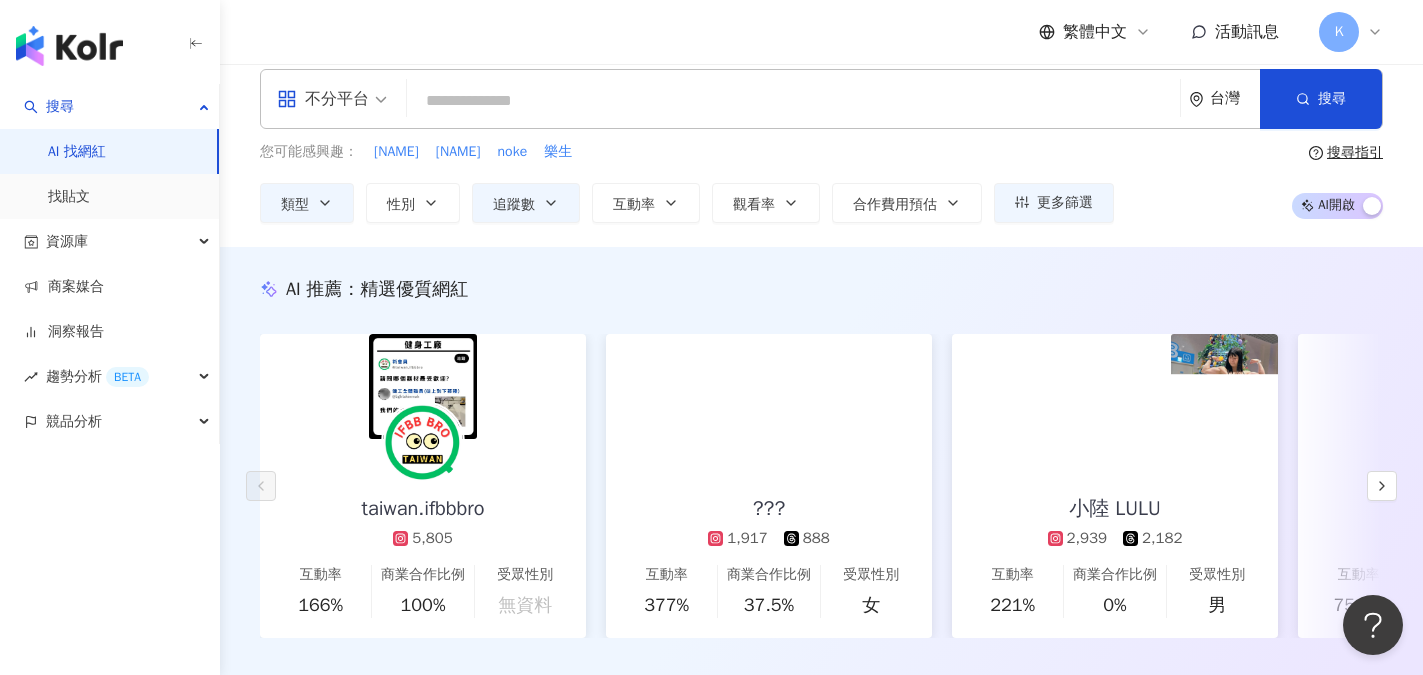 scroll, scrollTop: 0, scrollLeft: 0, axis: both 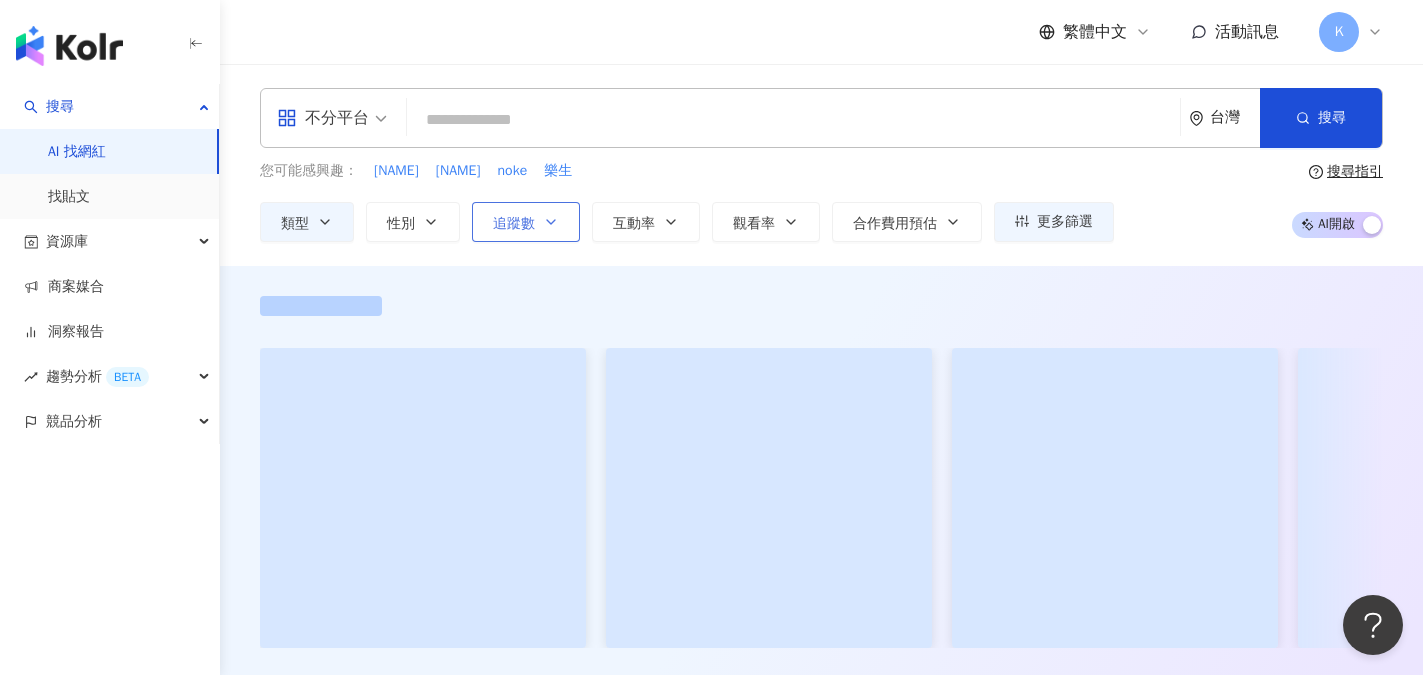 click 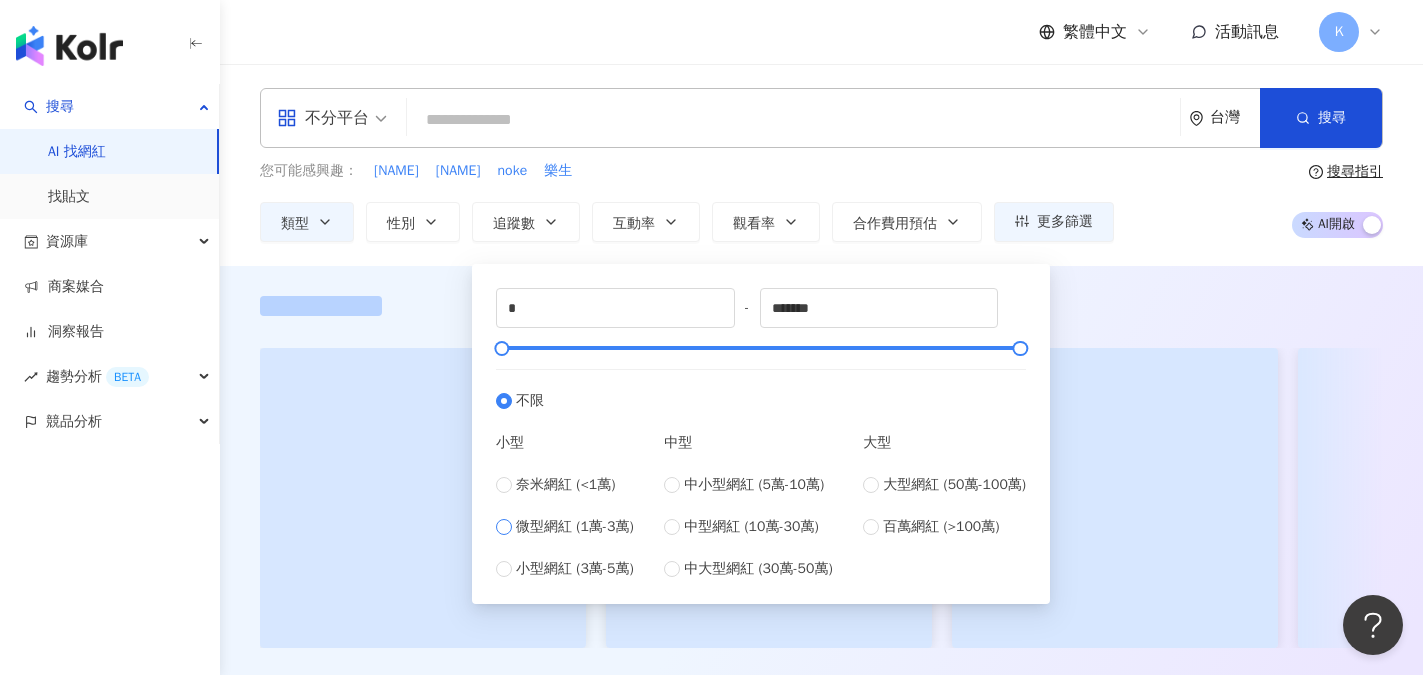 click on "微型網紅 (1萬-3萬)" at bounding box center (575, 527) 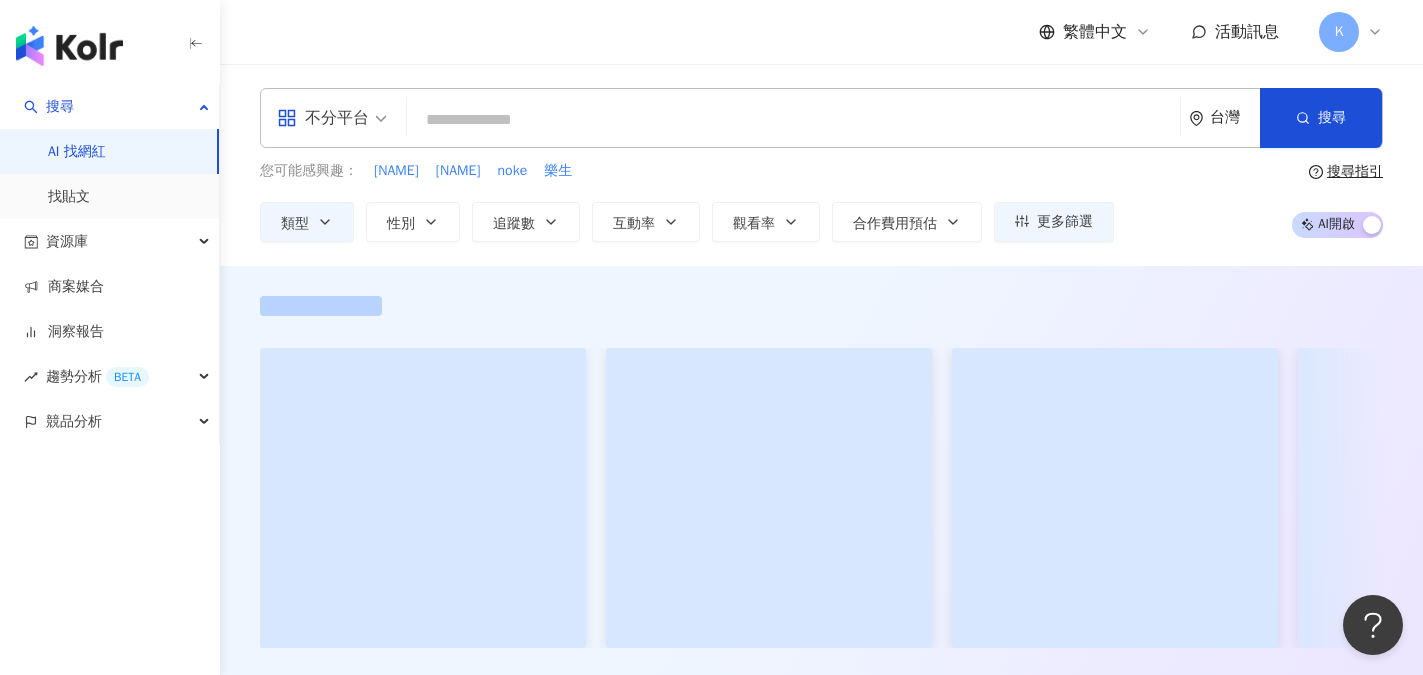 click on "您可能感興趣： 彥均  伯源哥哥  noke  樂生  類型 性別 追蹤數 互動率 觀看率 合作費用預估  更多篩選 *****  -  ***** 不限 小型 奈米網紅 (<1萬) 微型網紅 (1萬-3萬) 小型網紅 (3萬-5萬) 中型 中小型網紅 (5萬-10萬) 中型網紅 (10萬-30萬) 中大型網紅 (30萬-50萬) 大型 大型網紅 (50萬-100萬) 百萬網紅 (>100萬) 不限 女 男 其他 搜尋指引 AI  開啟 AI  關閉" at bounding box center [821, 201] 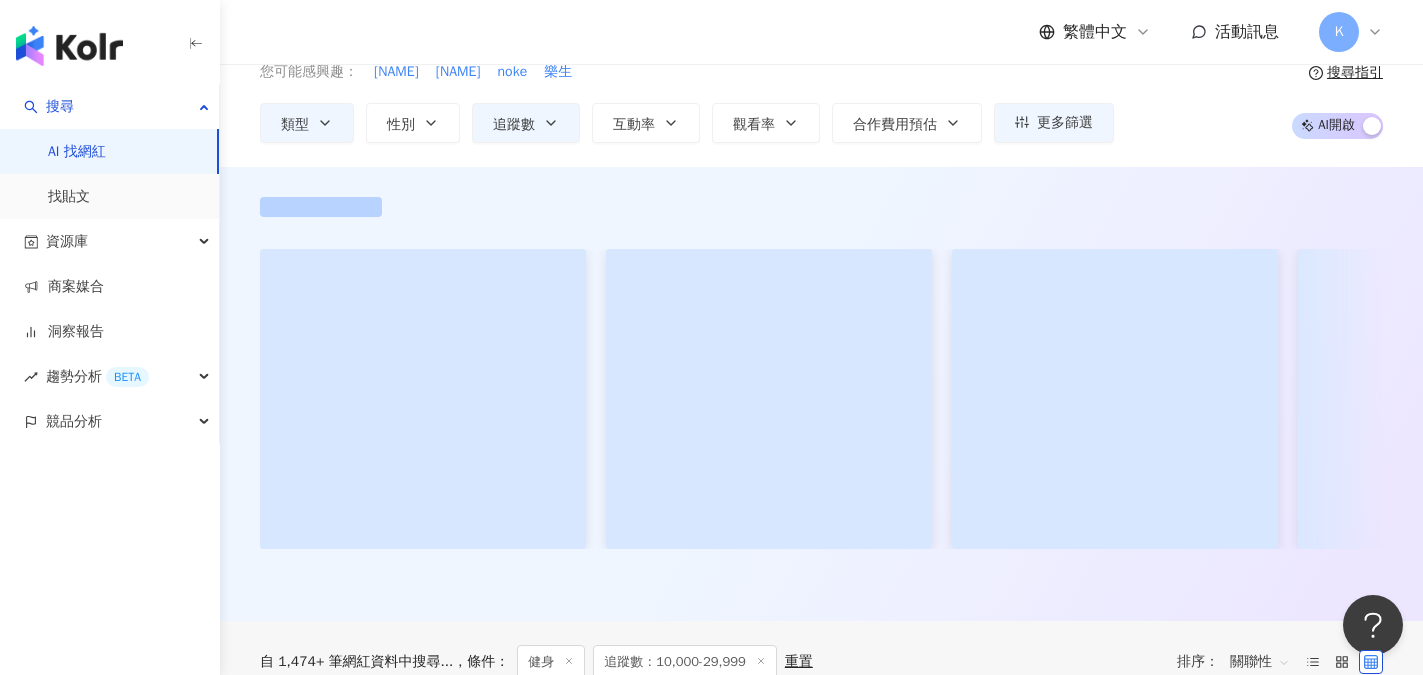 scroll, scrollTop: 100, scrollLeft: 0, axis: vertical 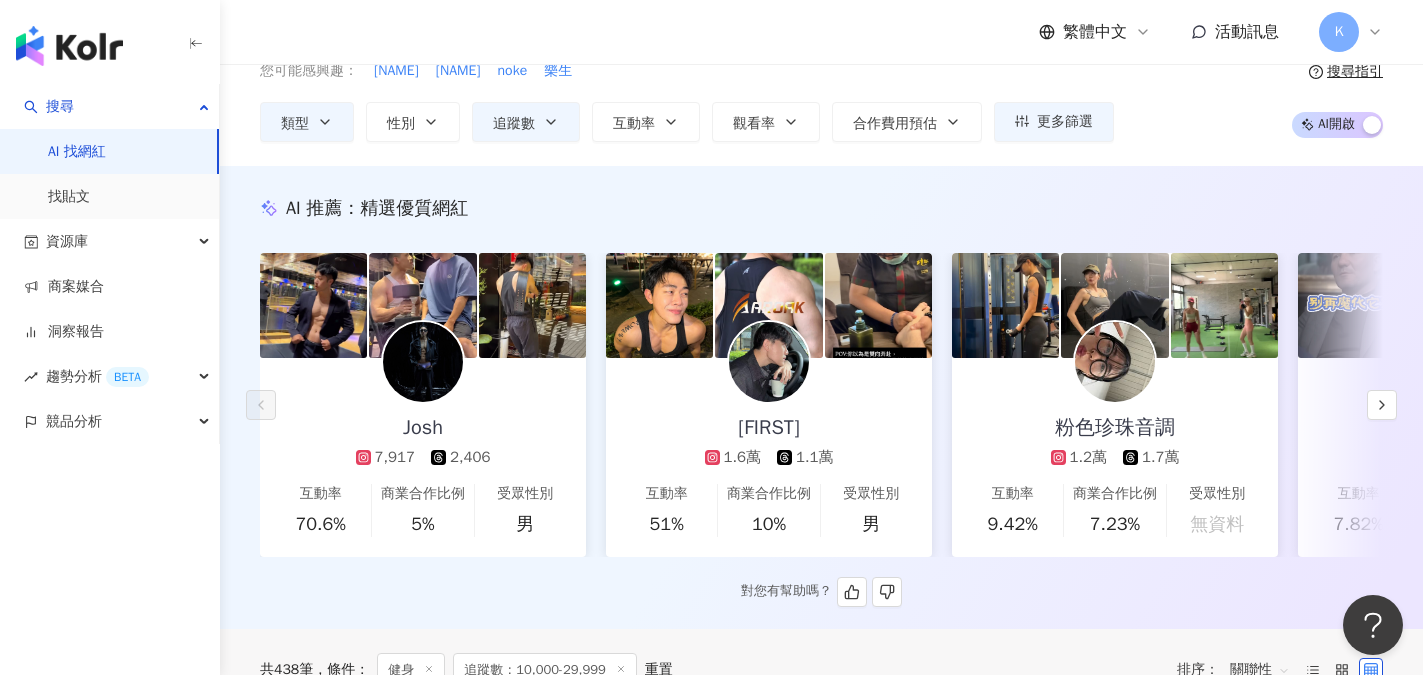 click on "AI 推薦 ： 精選優質網紅 Josh 7,917 2,406 互動率 70.6% 商業合作比例 5% 受眾性別 男 Sam 1.6萬 1.1萬 互動率 51% 商業合作比例 10% 受眾性別 男 粉色珍珠音調 1.2萬 1.7萬 互動率 9.42% 商業合作比例 7.23% 受眾性別 無資料 sheng_physique 1.5萬 1,728 互動率 7.82% 商業合作比例 13.9% 受眾性別 男 林念念 4,580 8,054 互動率 7.49% 商業合作比例 0% 受眾性別 男 Angus Wang 1.8萬 7,900 互動率 6.77% 商業合作比例 12.5% 受眾性別 男 ?????金金 5,538 1.6萬 互動率 5.74% 商業合作比例 0% 受眾性別 男 Nicky 3萬 互動率 4.34% 商業合作比例 8.89% 受眾性別 女 黃婕甯Jamie 7,159 71 4,998 互動率 4.32% 商業合作比例 47.1% 受眾性別 男 ᴡᴀɴɢ xɪɴ ʏᴜ 1.2萬 6,021 互動率 0.17% 商業合作比例 7.14% 受眾性別 女 對您有幫助嗎？" at bounding box center (821, 401) 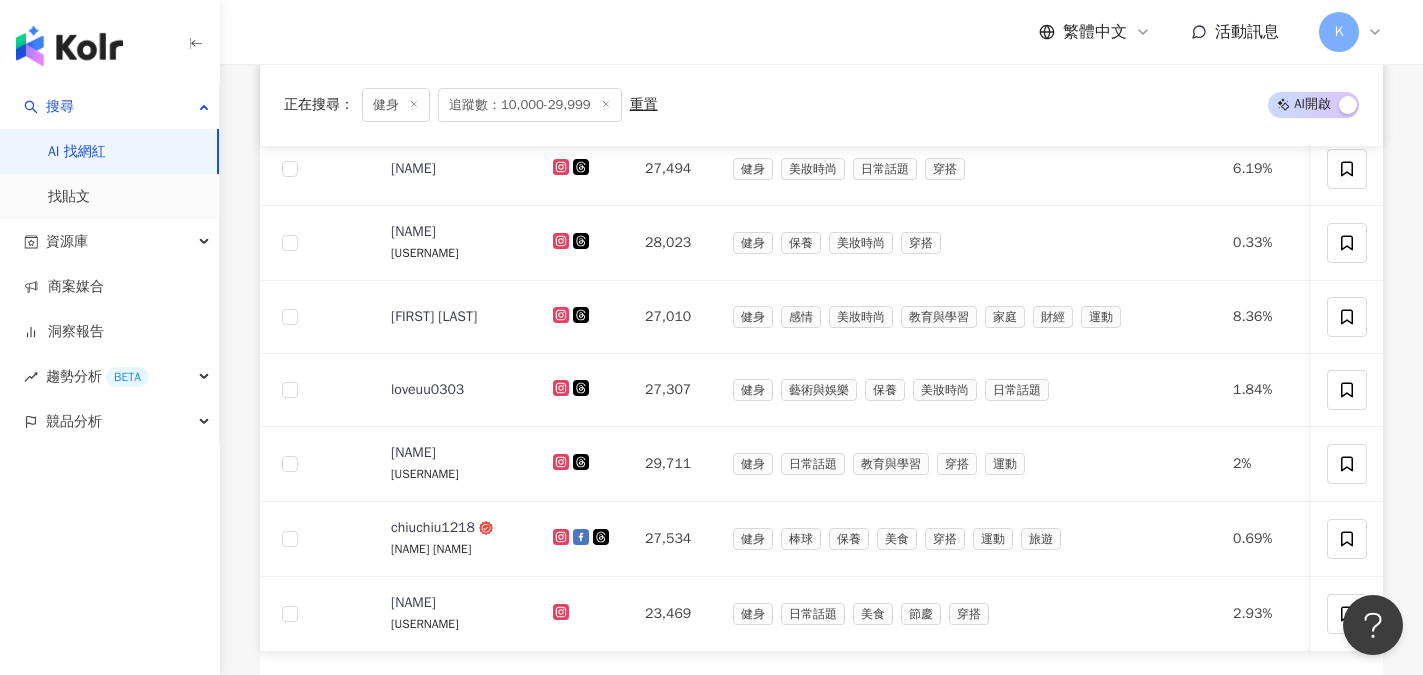 scroll, scrollTop: 1500, scrollLeft: 0, axis: vertical 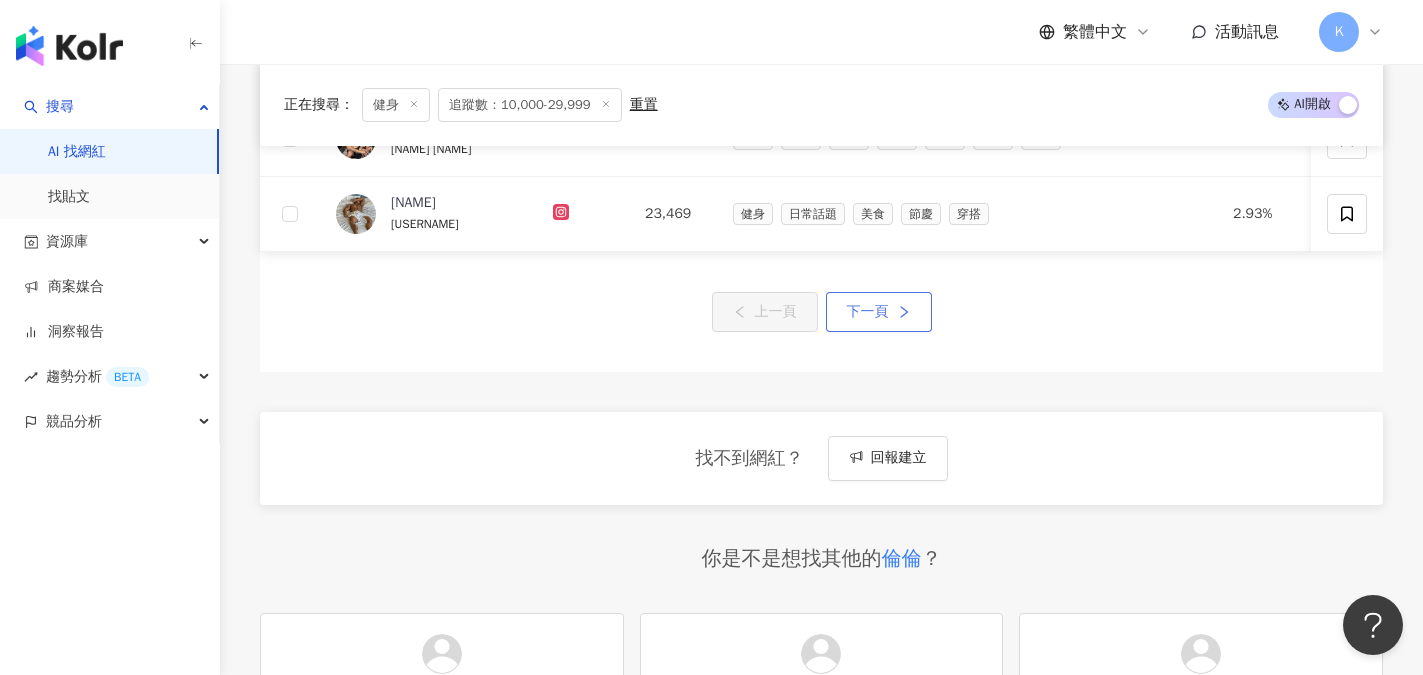 click 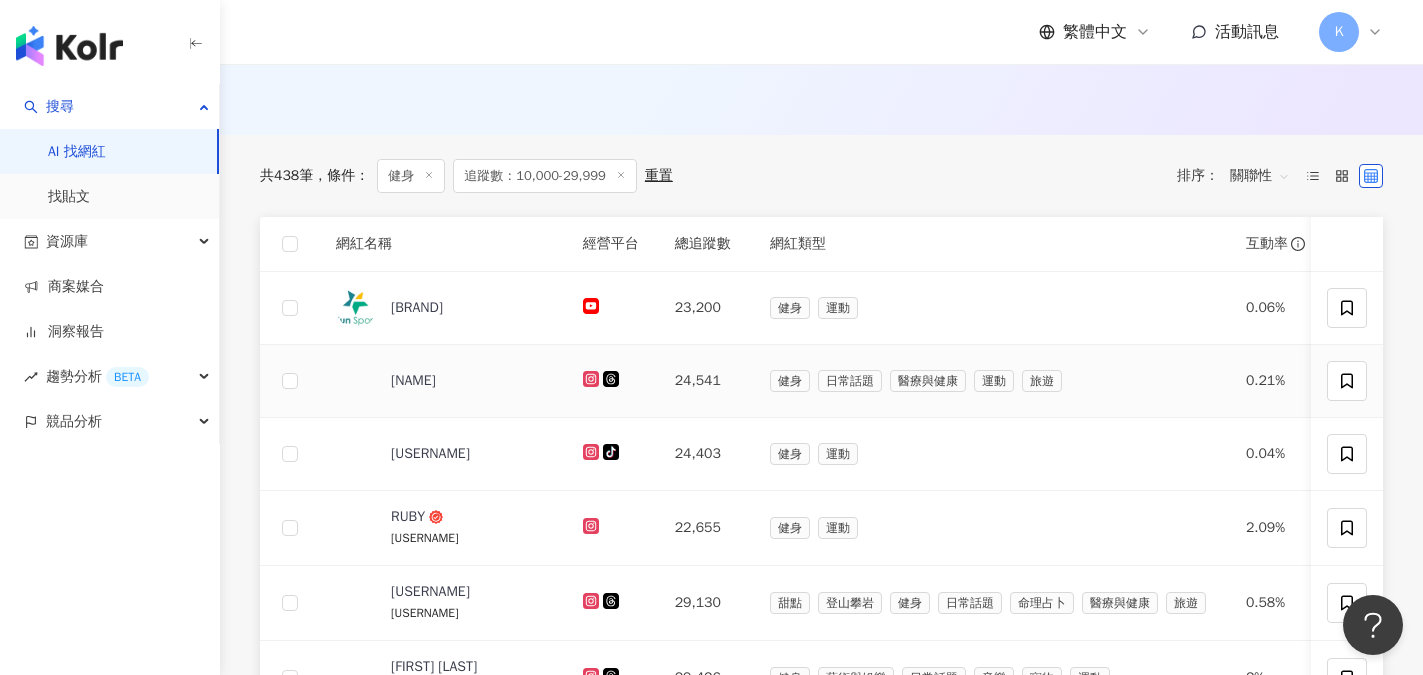 scroll, scrollTop: 592, scrollLeft: 0, axis: vertical 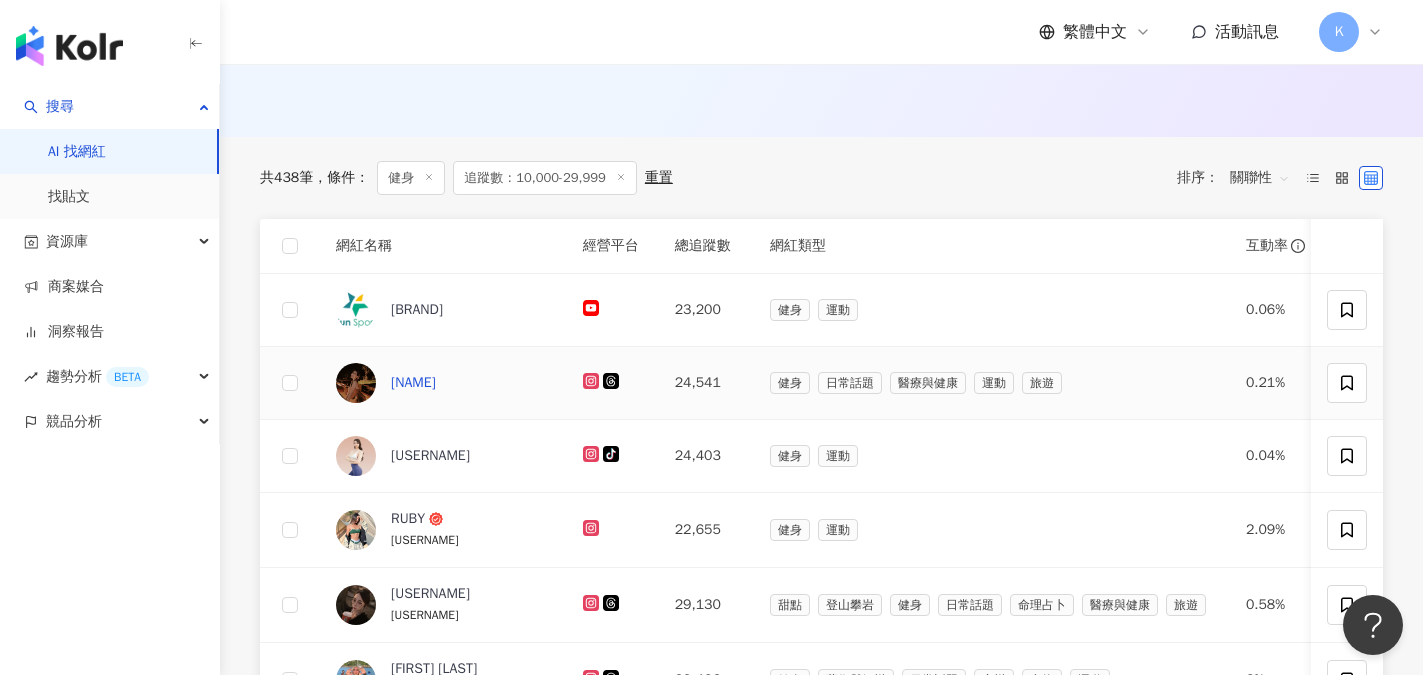 click on "Cassandra｜金髮芭蕾玲娜教練" at bounding box center (413, 383) 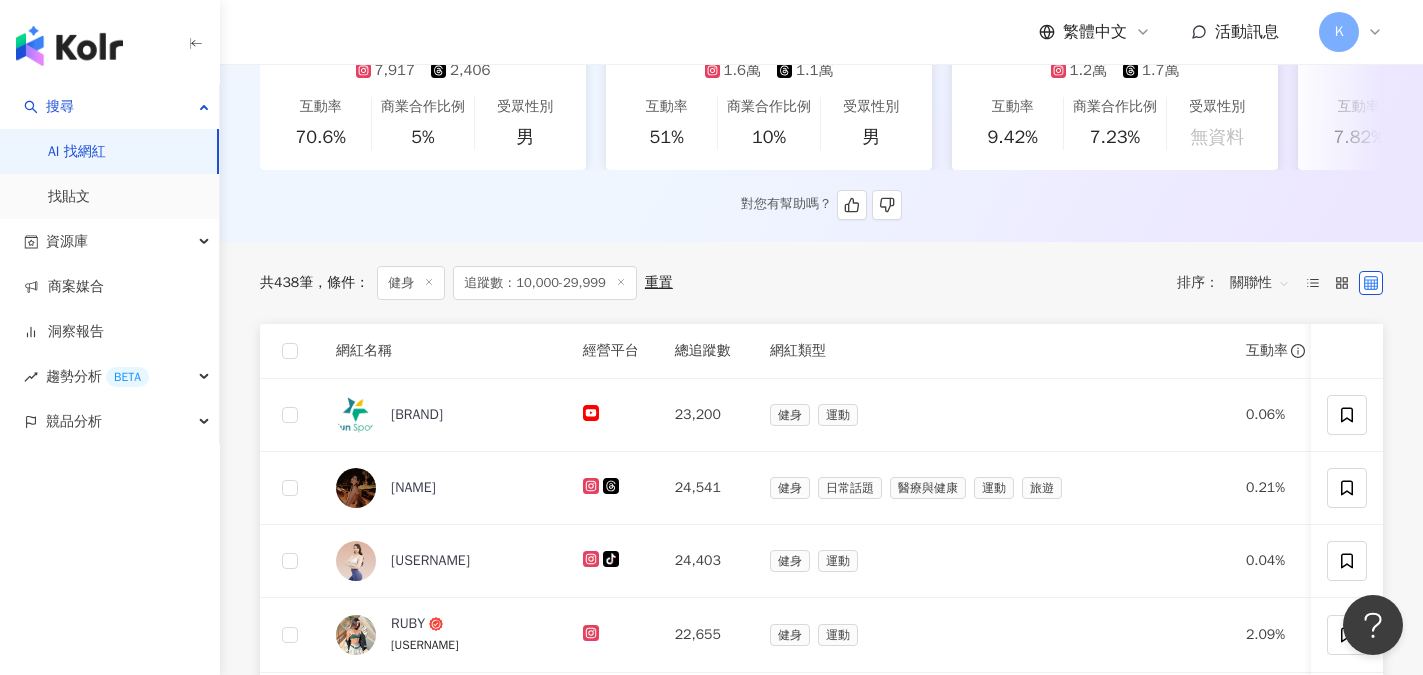 scroll, scrollTop: 292, scrollLeft: 0, axis: vertical 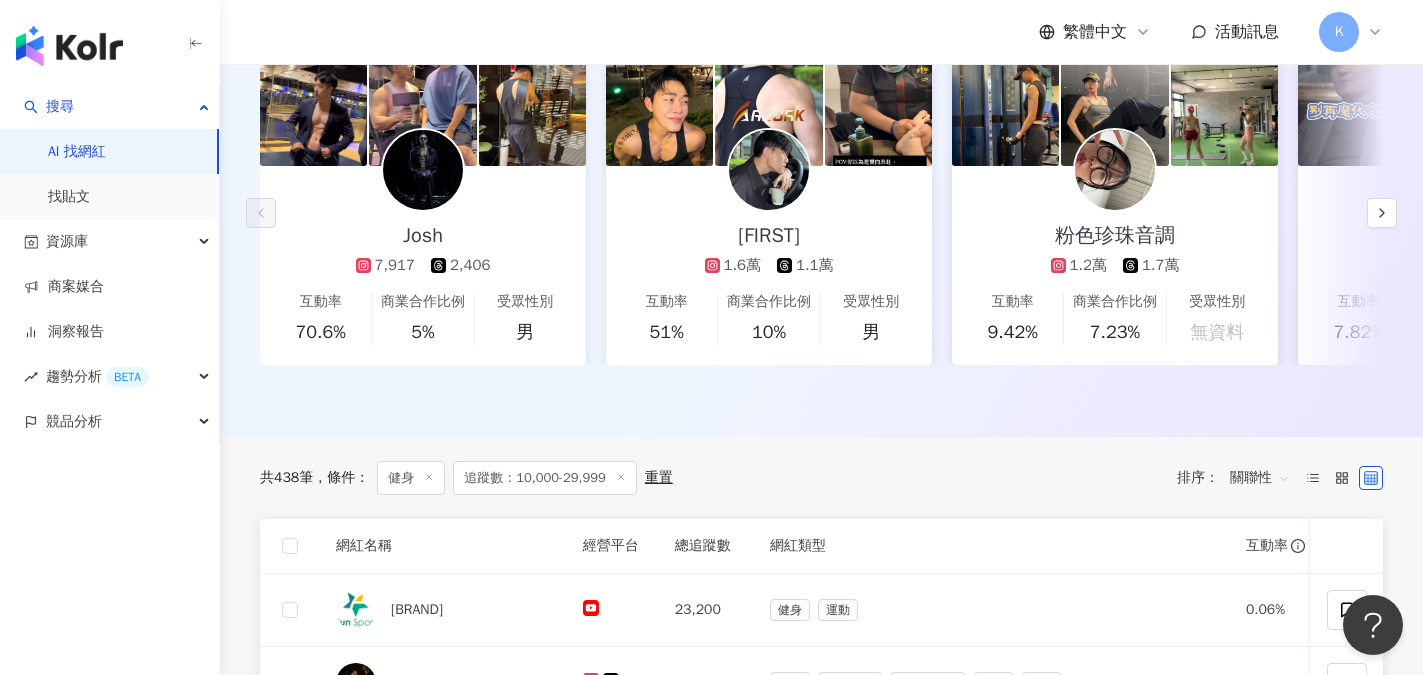 click 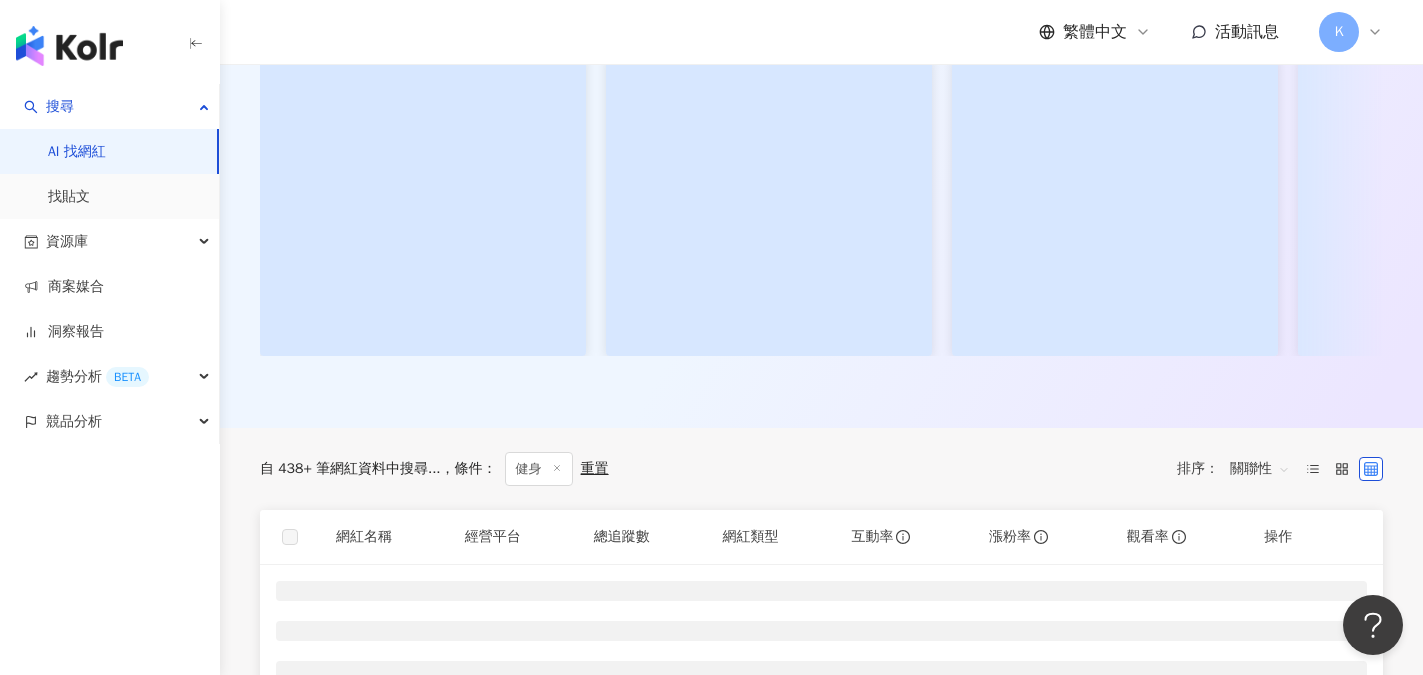 scroll, scrollTop: 0, scrollLeft: 0, axis: both 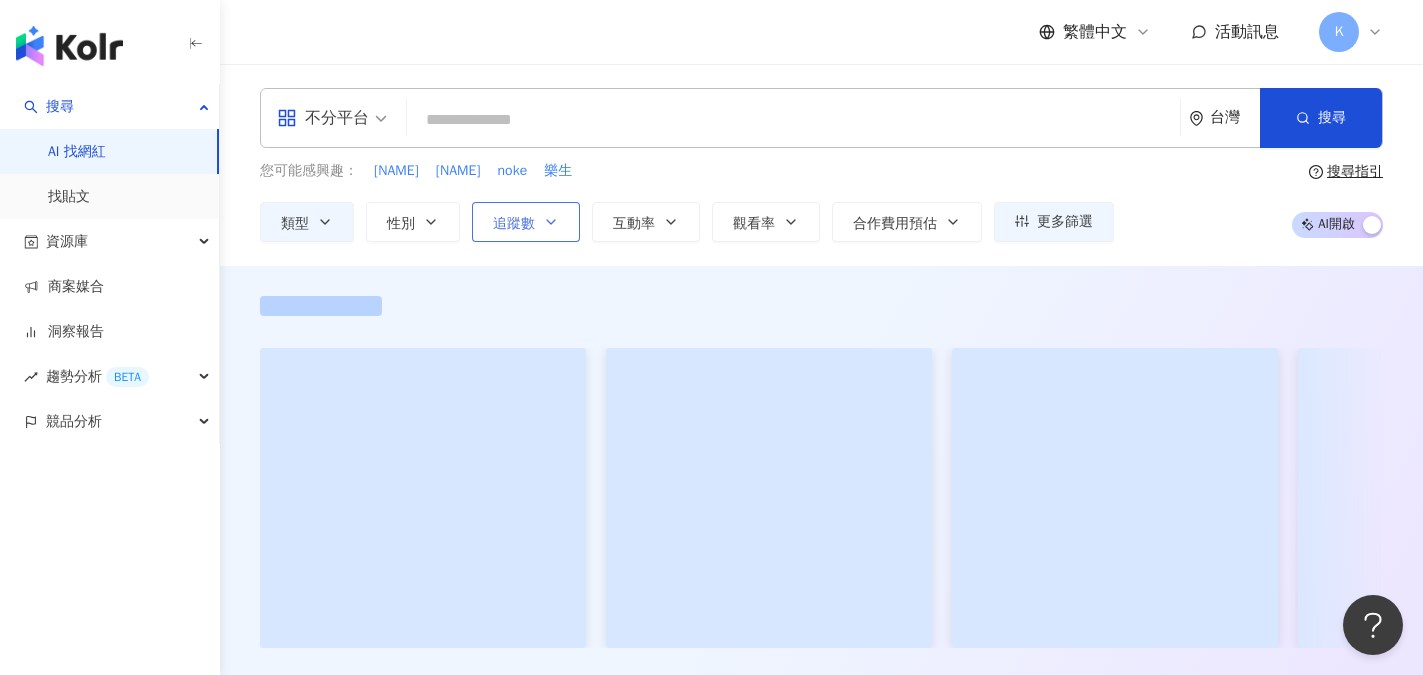 click on "追蹤數" at bounding box center [526, 222] 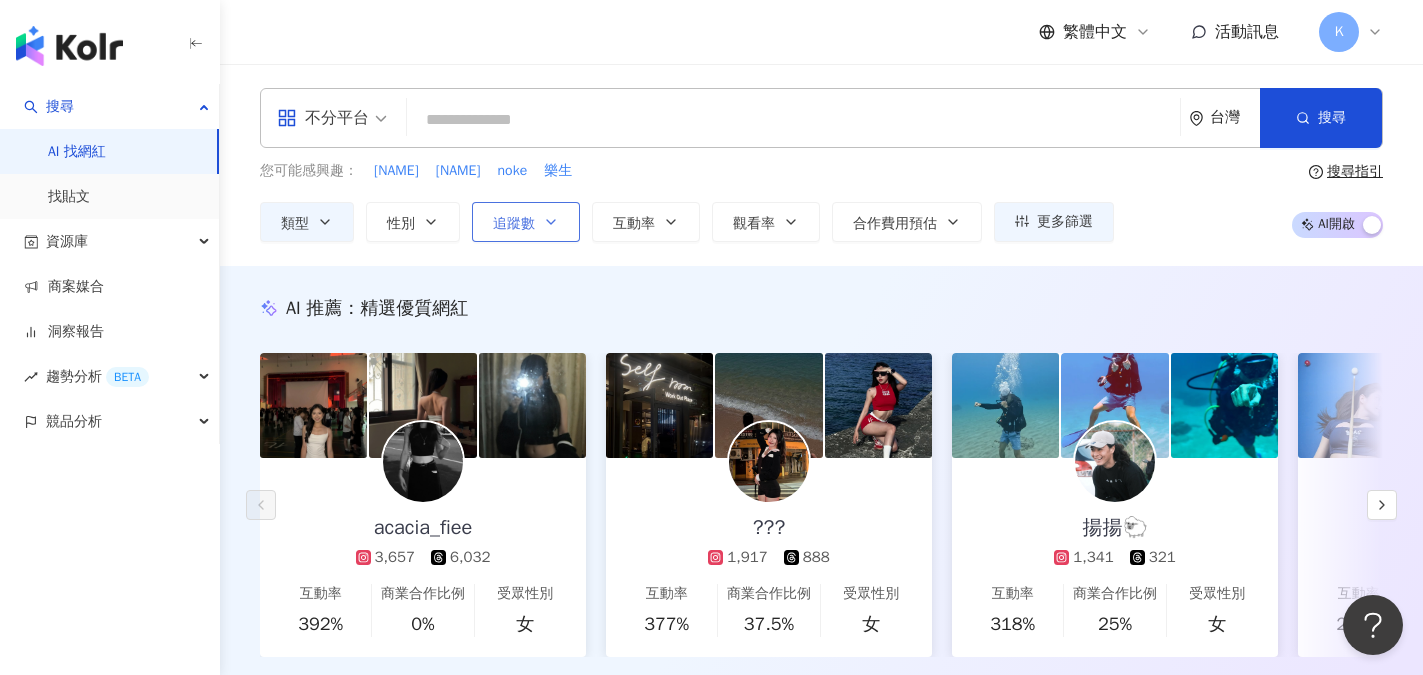 type on "*" 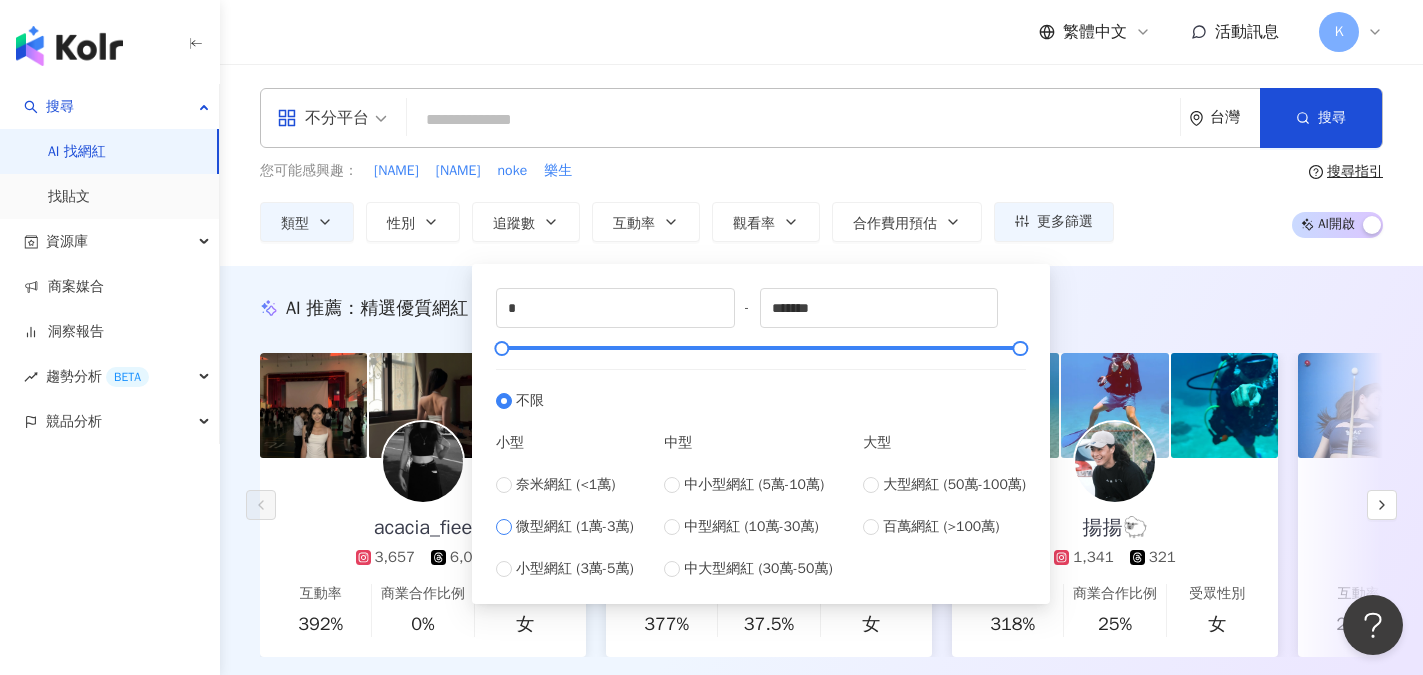 click on "微型網紅 (1萬-3萬)" at bounding box center [575, 527] 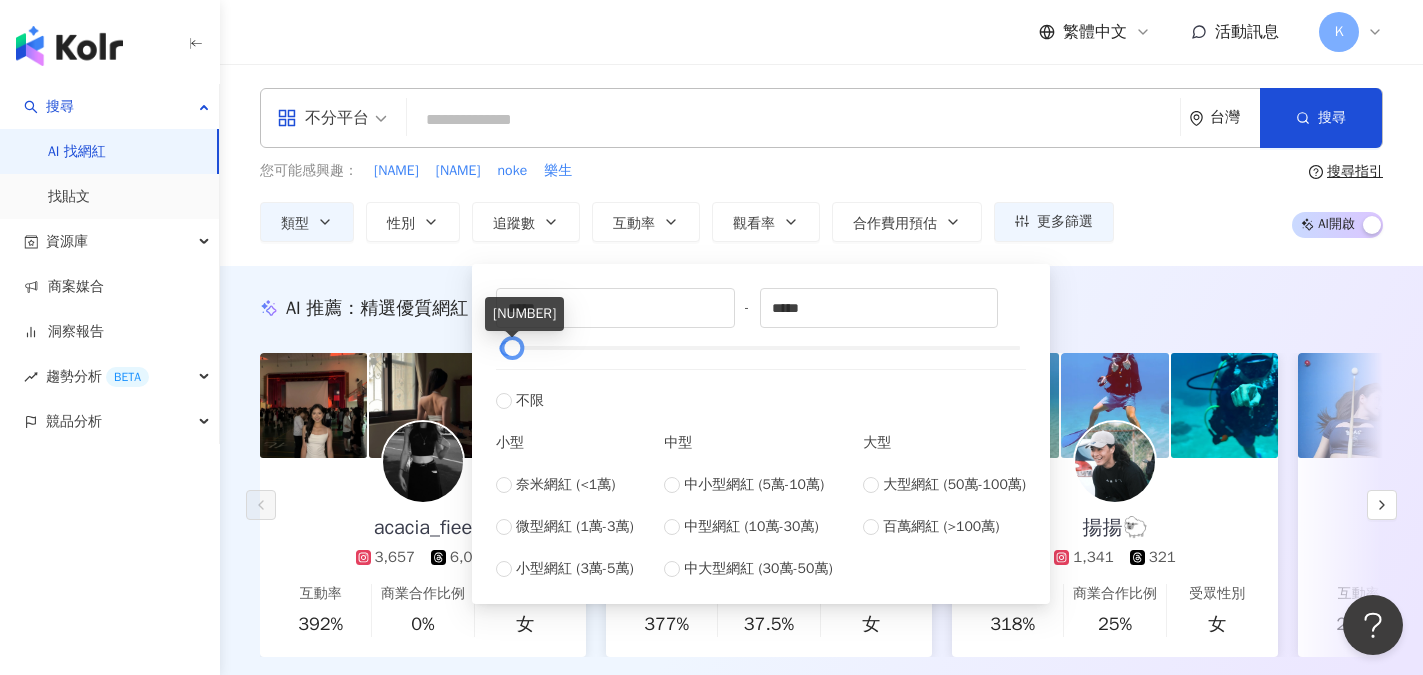type on "*****" 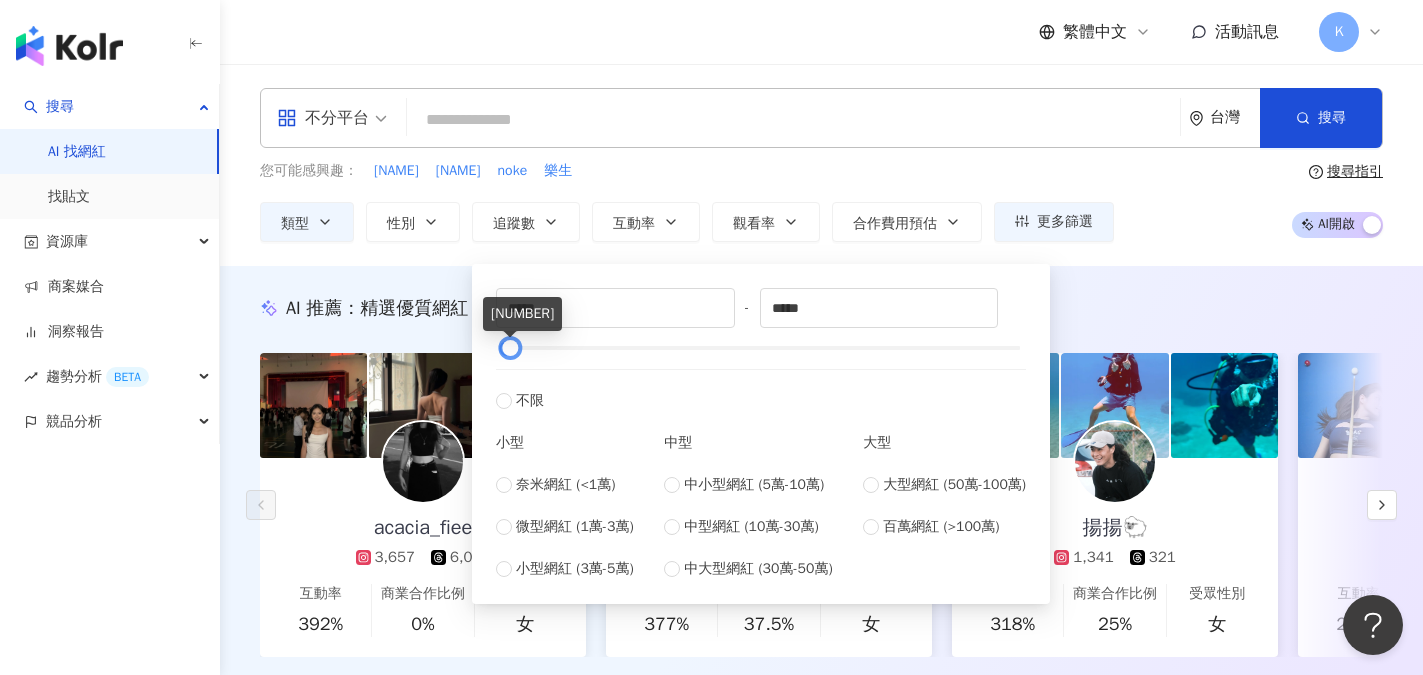 click at bounding box center [510, 348] 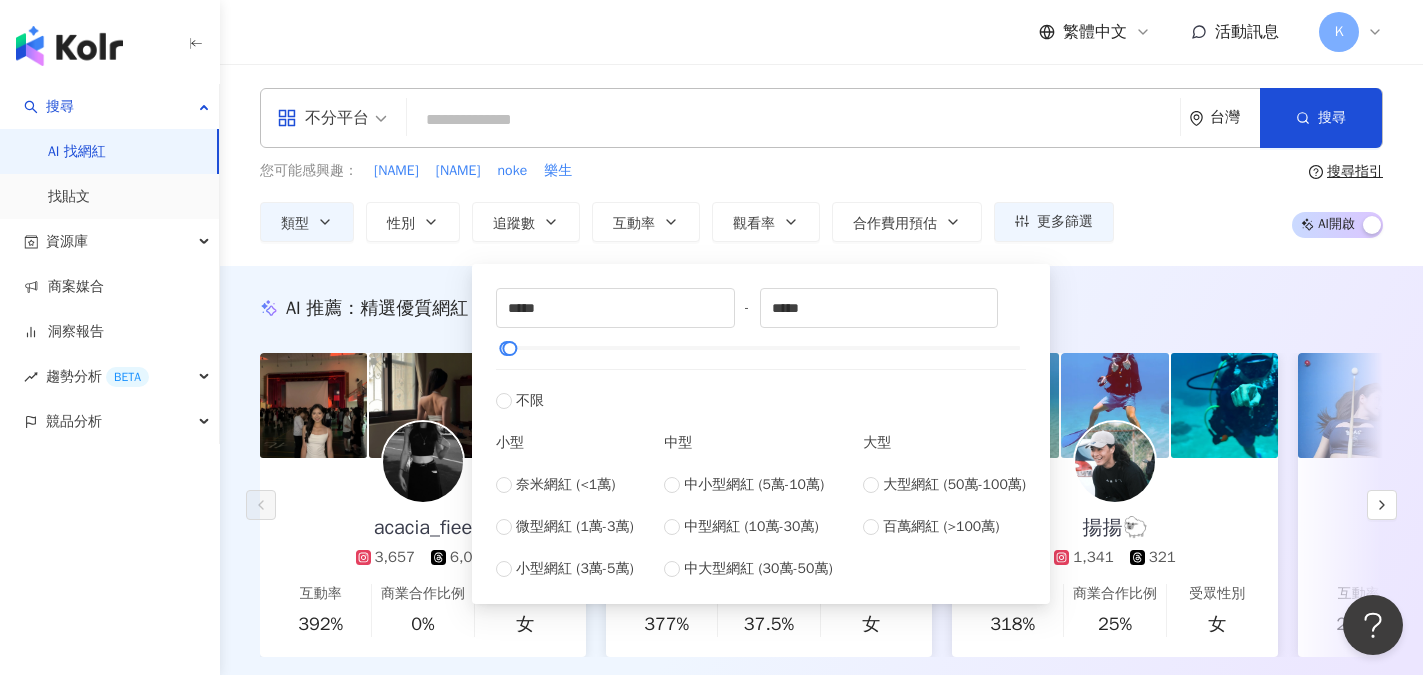 click on "您可能感興趣： 彥均  伯源哥哥  noke  樂生" at bounding box center [687, 171] 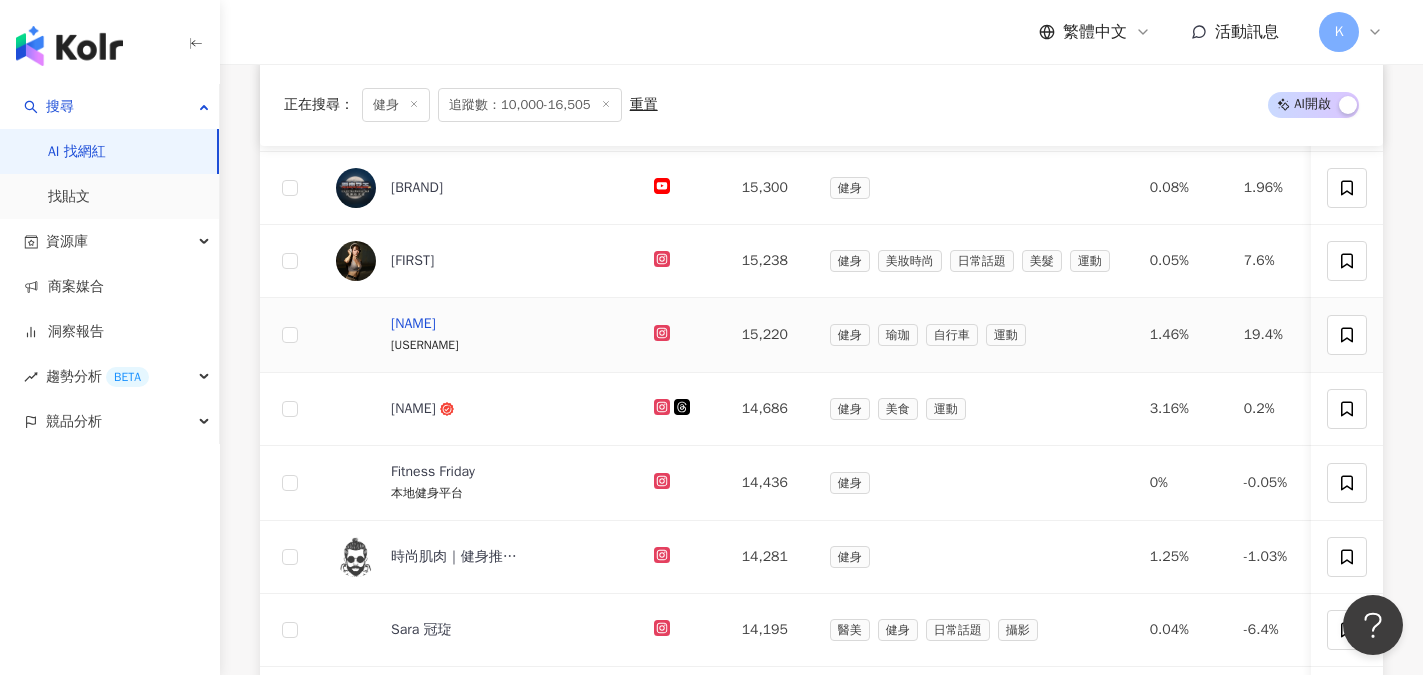 scroll, scrollTop: 863, scrollLeft: 0, axis: vertical 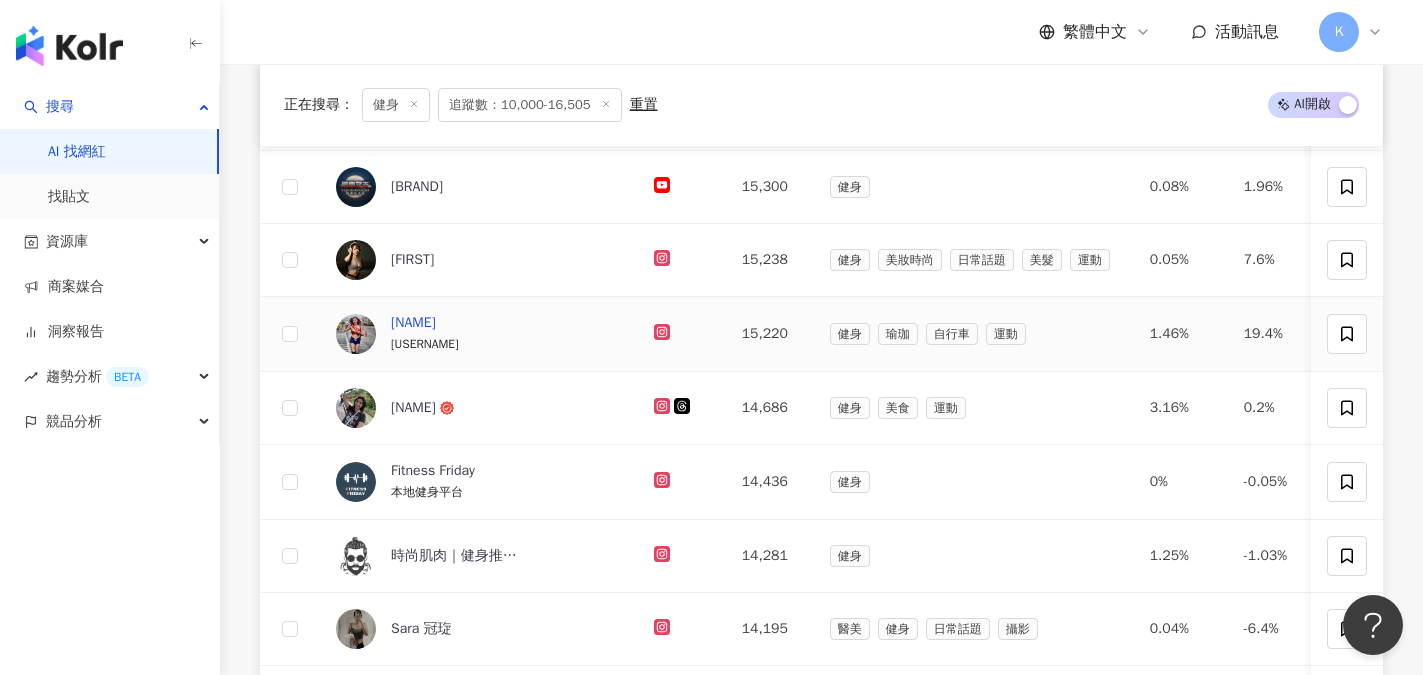 click on "[FIRST] [LAST]" at bounding box center [413, 323] 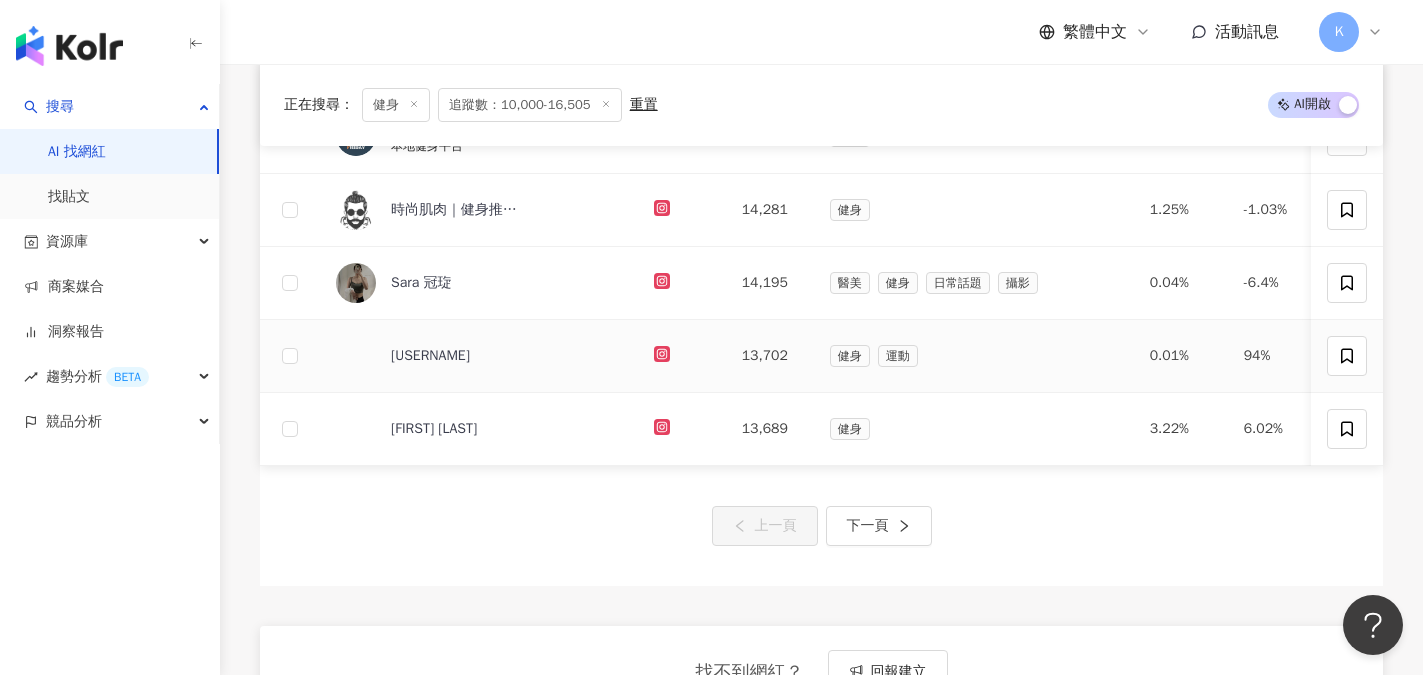 scroll, scrollTop: 1263, scrollLeft: 0, axis: vertical 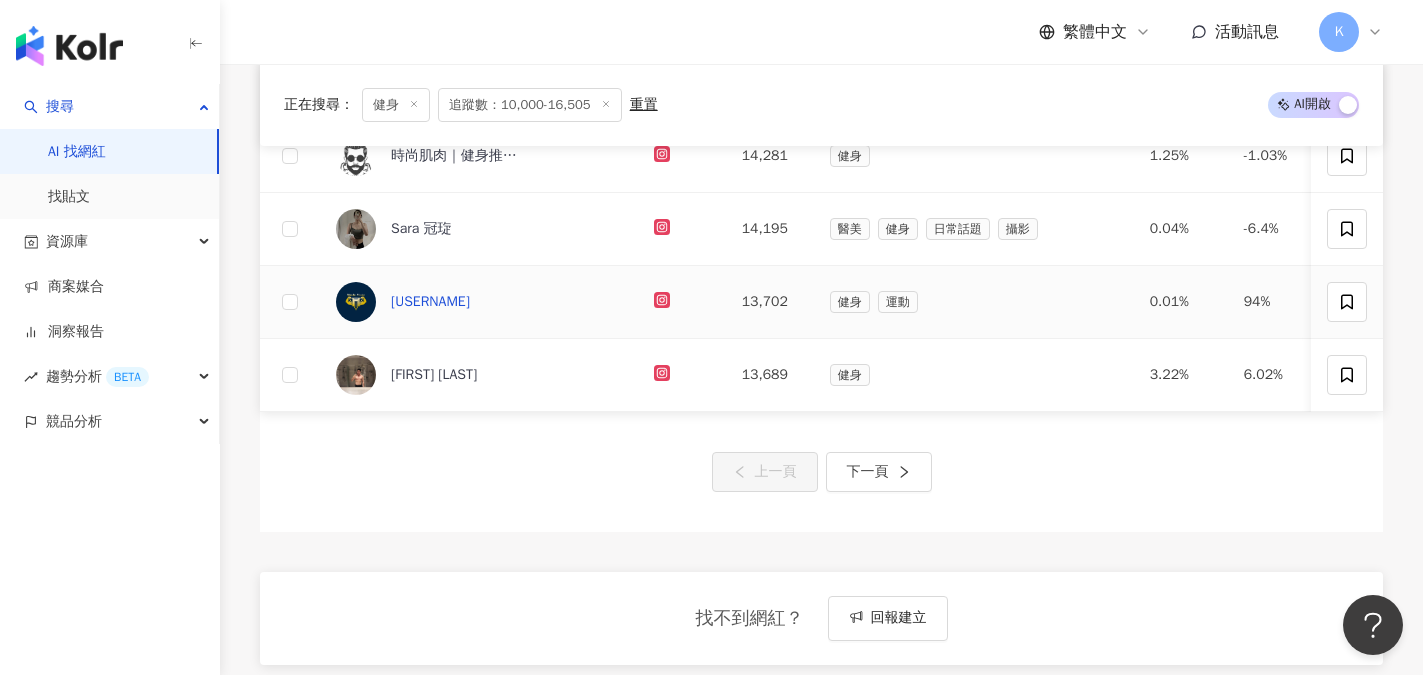 click on "muscle_master__" at bounding box center (430, 302) 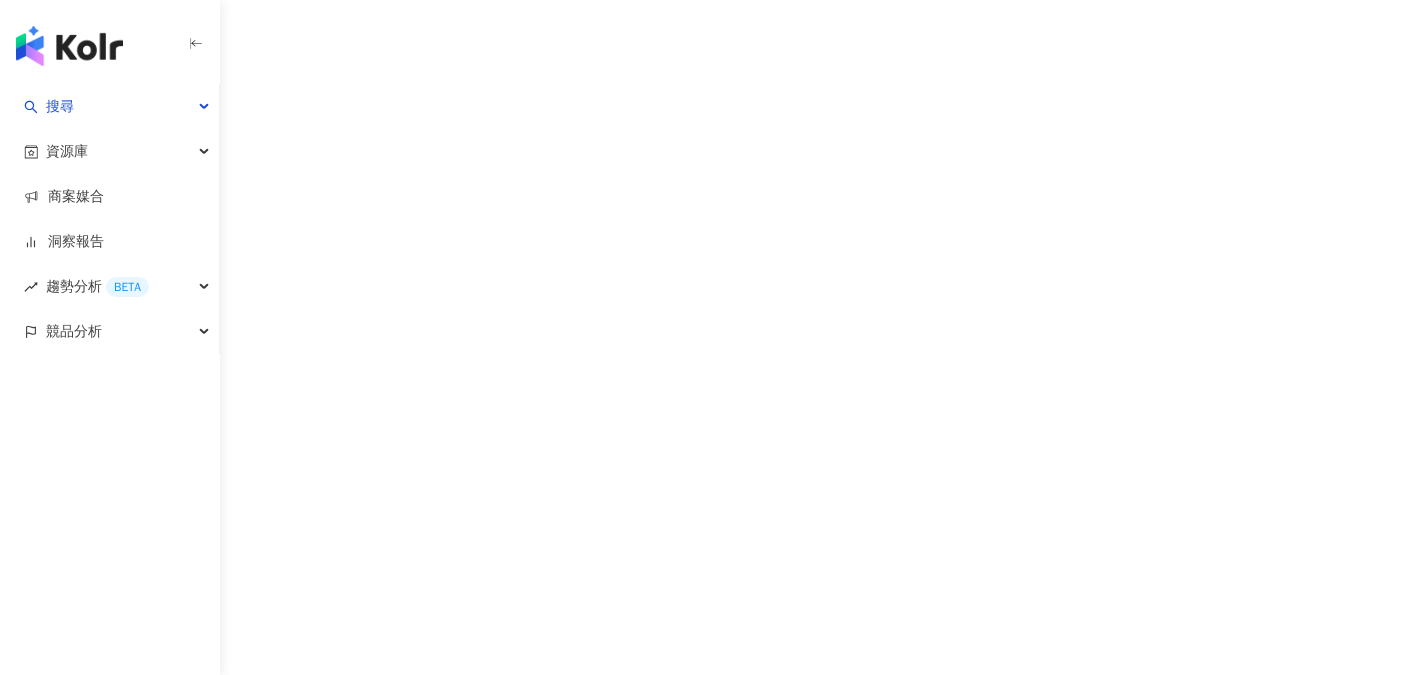 scroll, scrollTop: 0, scrollLeft: 0, axis: both 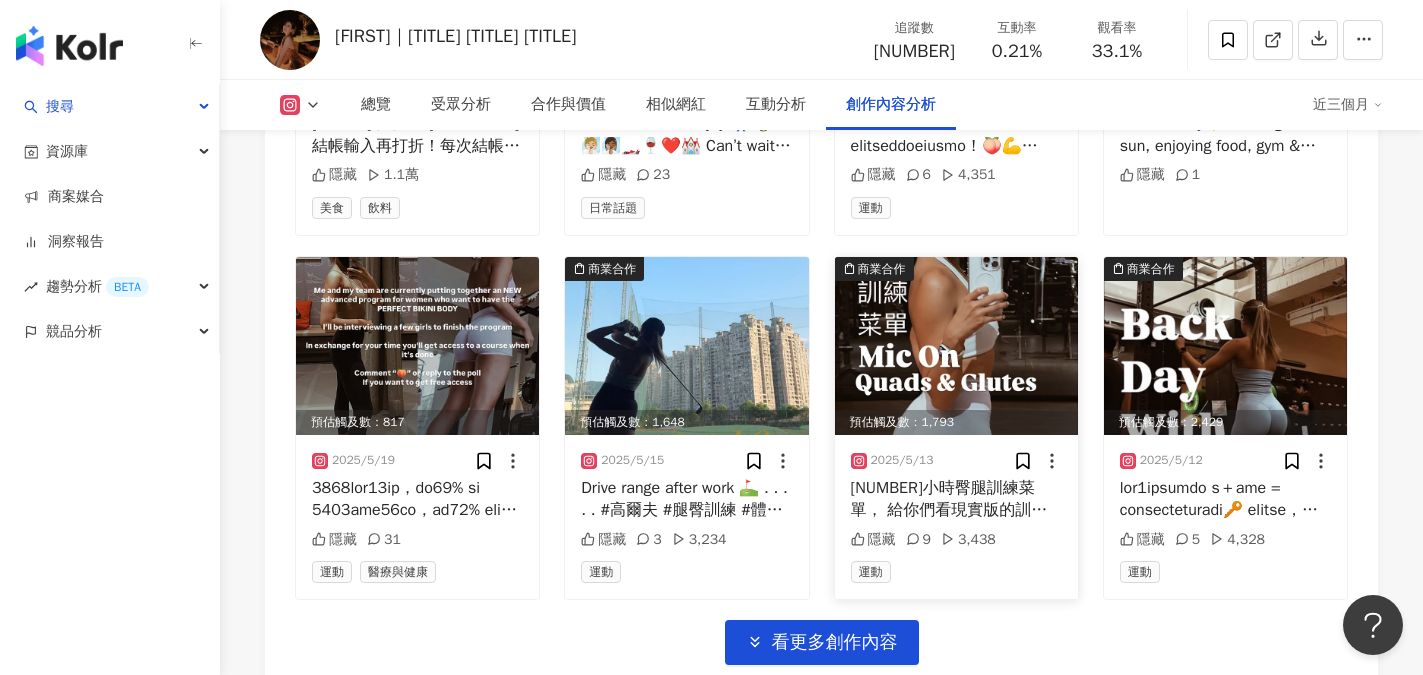 click on "1小時臀腿訓練菜單，
給你們看現實版的訓練過程
想練出線條？想讓臀腿真的有感？
肯定是辛苦的。
下次臀腿日跟著練練看吧！
Mic on. Legs day. Let’s get real.
This isn’t the pretty, polished side of training —
it’s the sweaty, shaky, push-yourself-harder side.
The side that actually gets you results.
This is how we build strength.
This is how we grow glutes.
This is how we learn we’re stronger than we think.
Come train quads & glutes with me —
and see what real effort looks like. 🦵🍑
#訓練實錄 #腿臀訓練 #體態管理 #背部訓練 #肩膀線條 #線條感 #背部訓練 #肩膀線條 #體態管理 #線上女教練 #一對一教練 #台北自由教練 #線上教練 #線上健身課程 #線上一對一 #雙語教練
#MicOnTraining #GluteDay #LegsAndGlutes #TrainWithMe #FitnessJourney #StrengthAndDiscipline #NotJustAesthetic #RealityOfTraining" at bounding box center [956, 499] 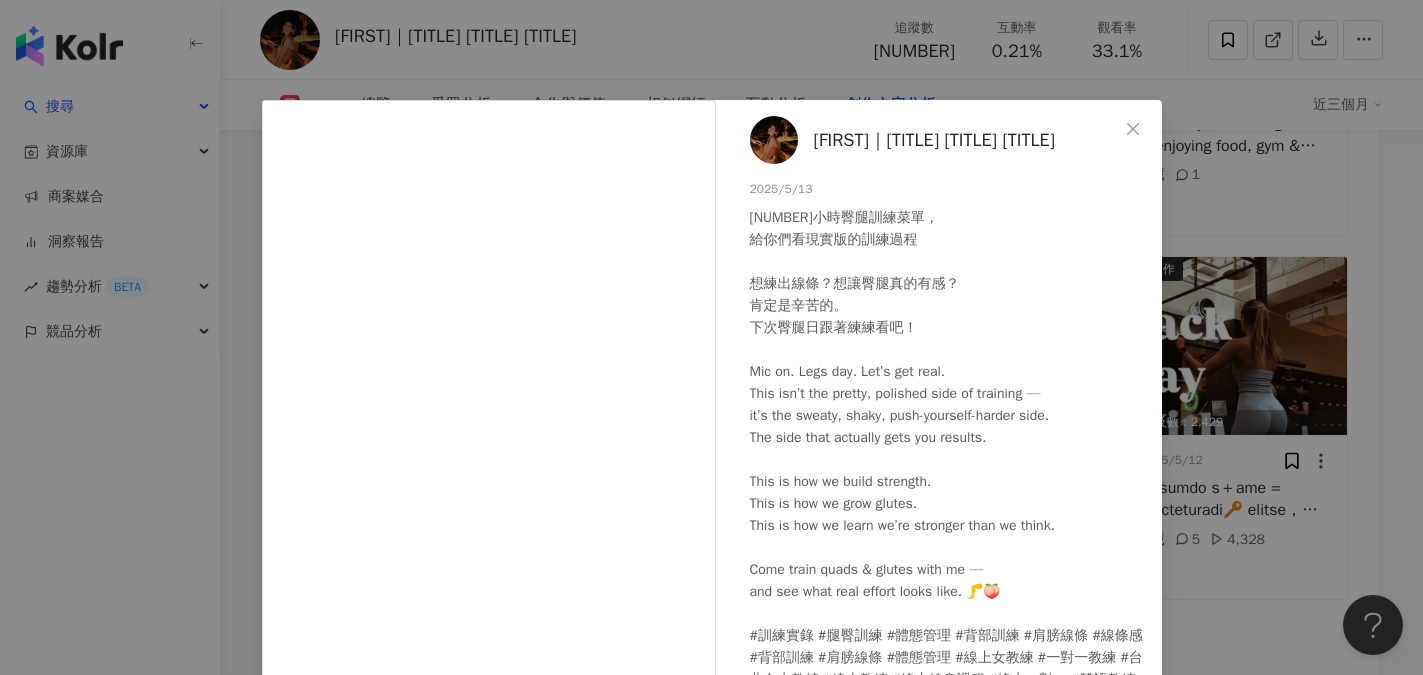 scroll, scrollTop: 17, scrollLeft: 0, axis: vertical 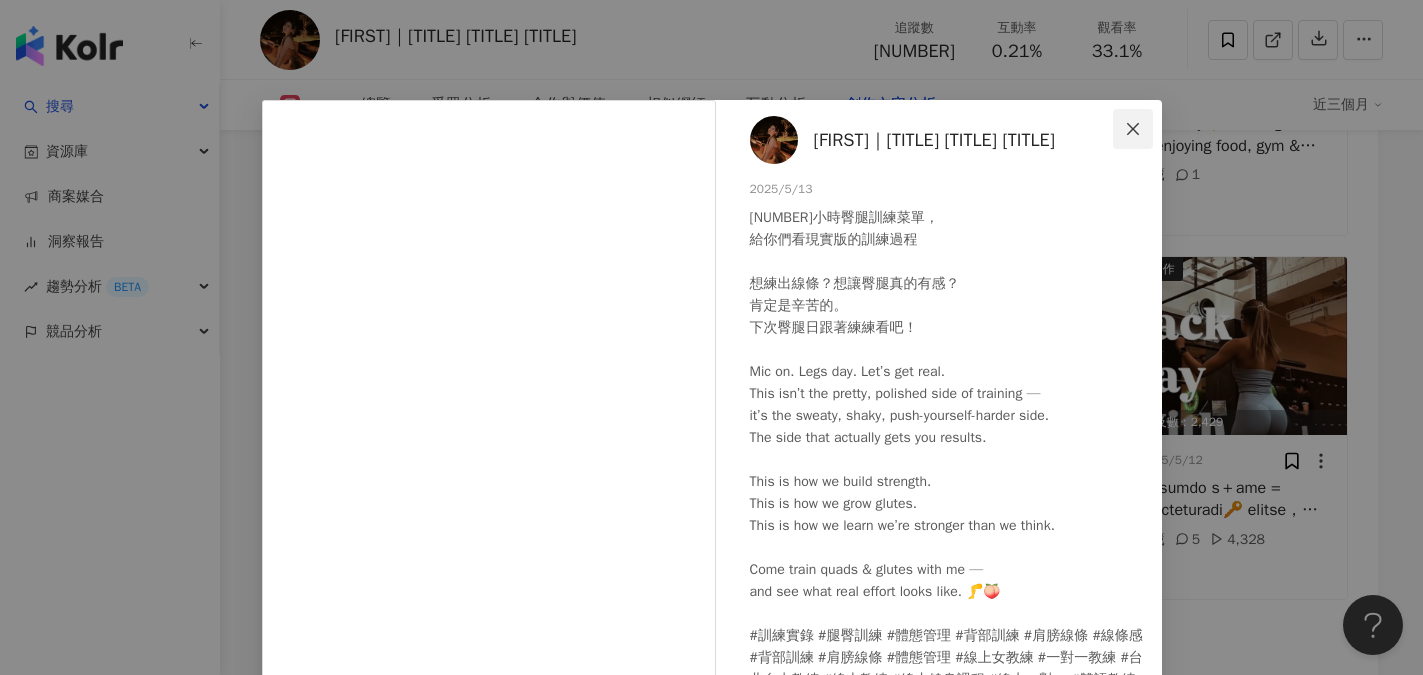 click 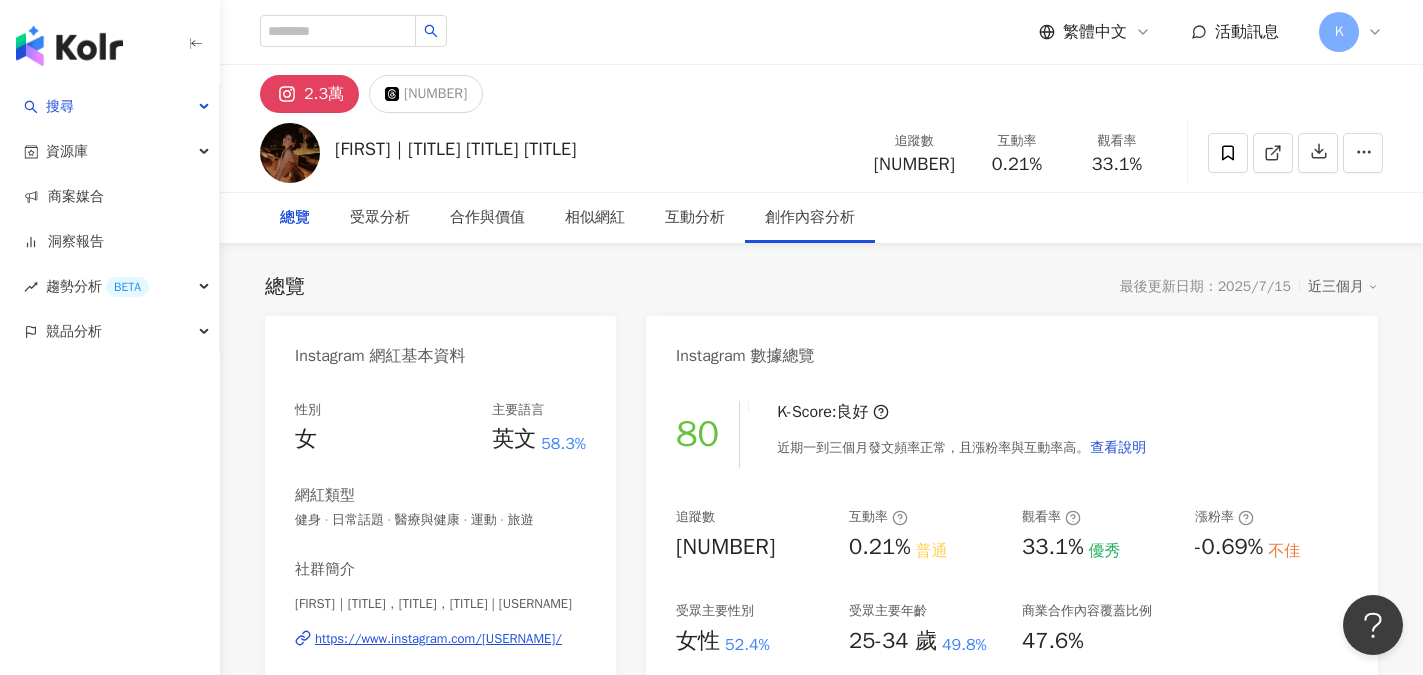 scroll, scrollTop: 100, scrollLeft: 0, axis: vertical 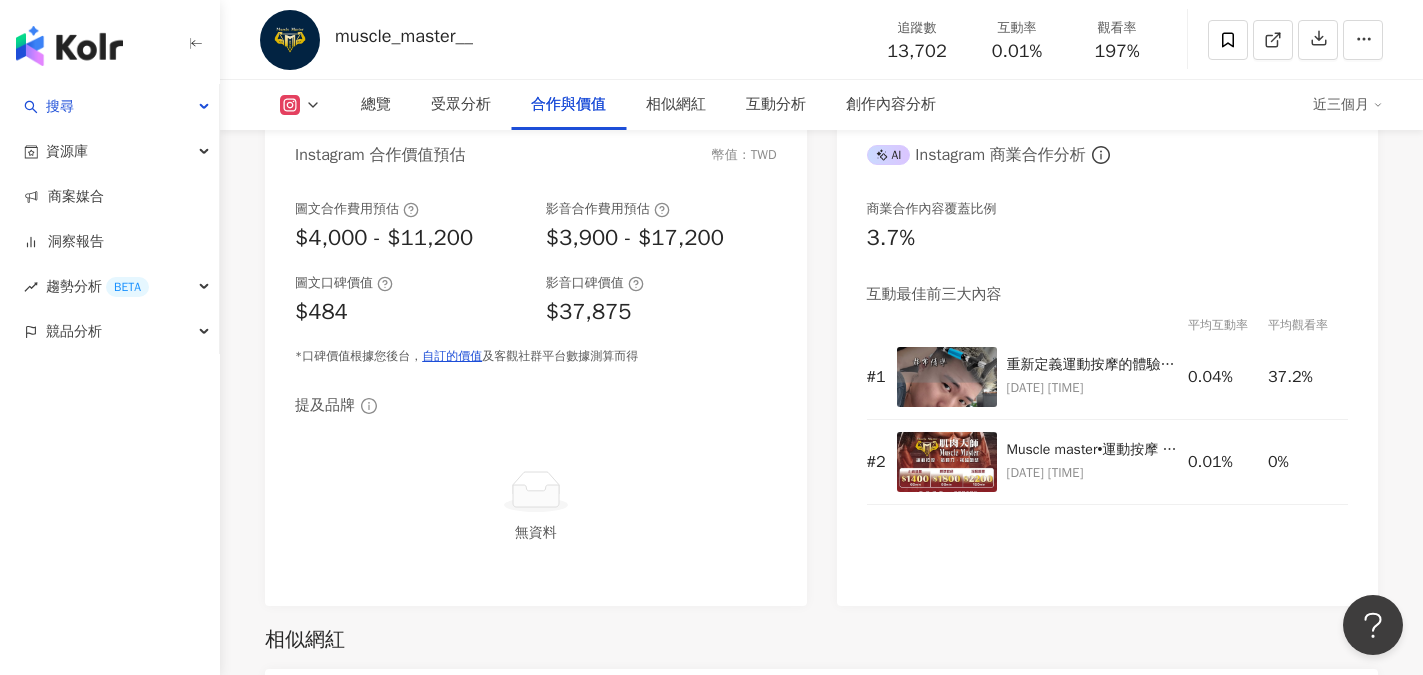 click on "相似網紅" at bounding box center (821, 640) 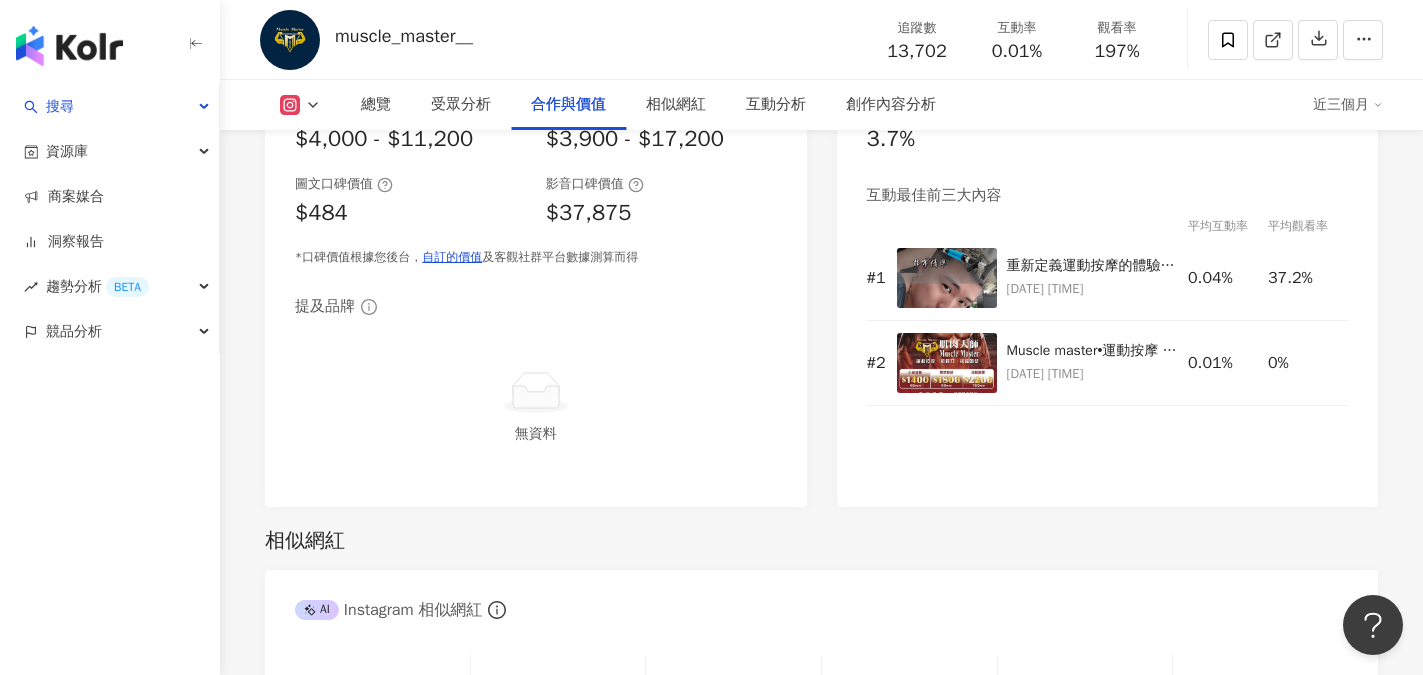 scroll, scrollTop: 2800, scrollLeft: 0, axis: vertical 